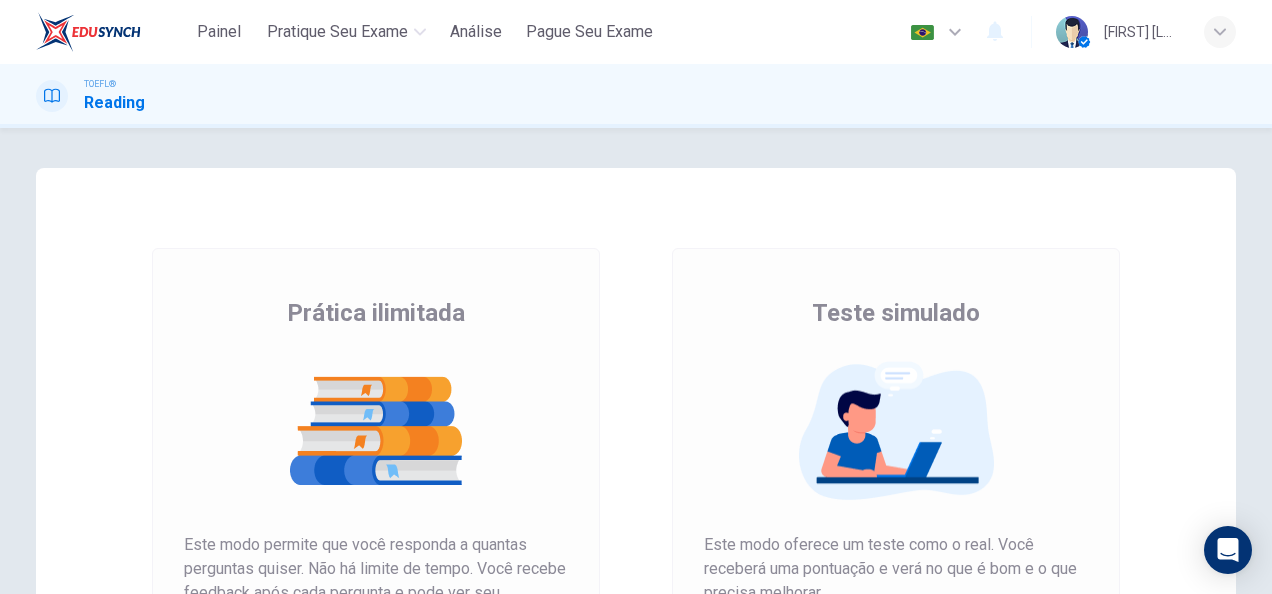 scroll, scrollTop: 0, scrollLeft: 0, axis: both 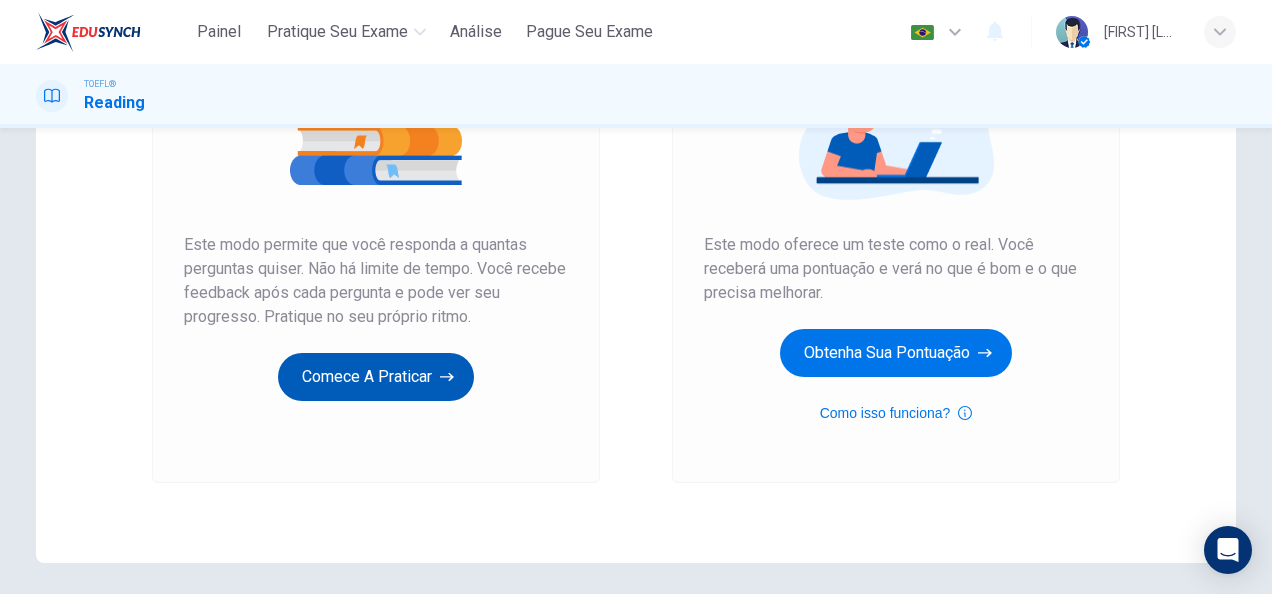 click on "Comece a praticar" at bounding box center [376, 377] 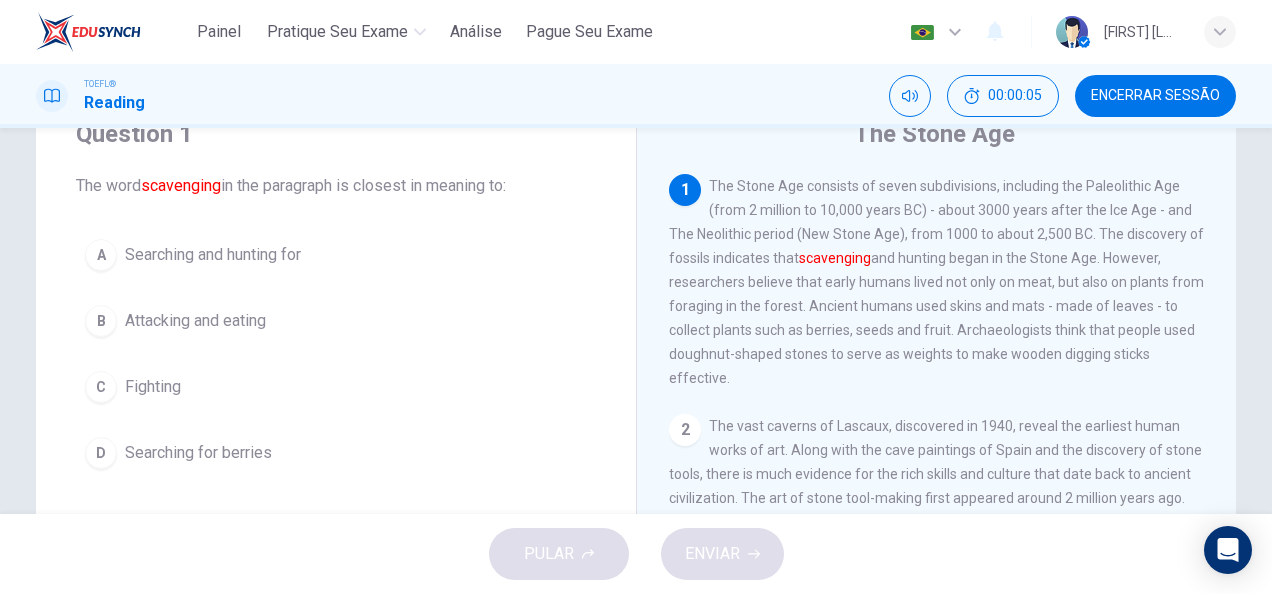 scroll, scrollTop: 100, scrollLeft: 0, axis: vertical 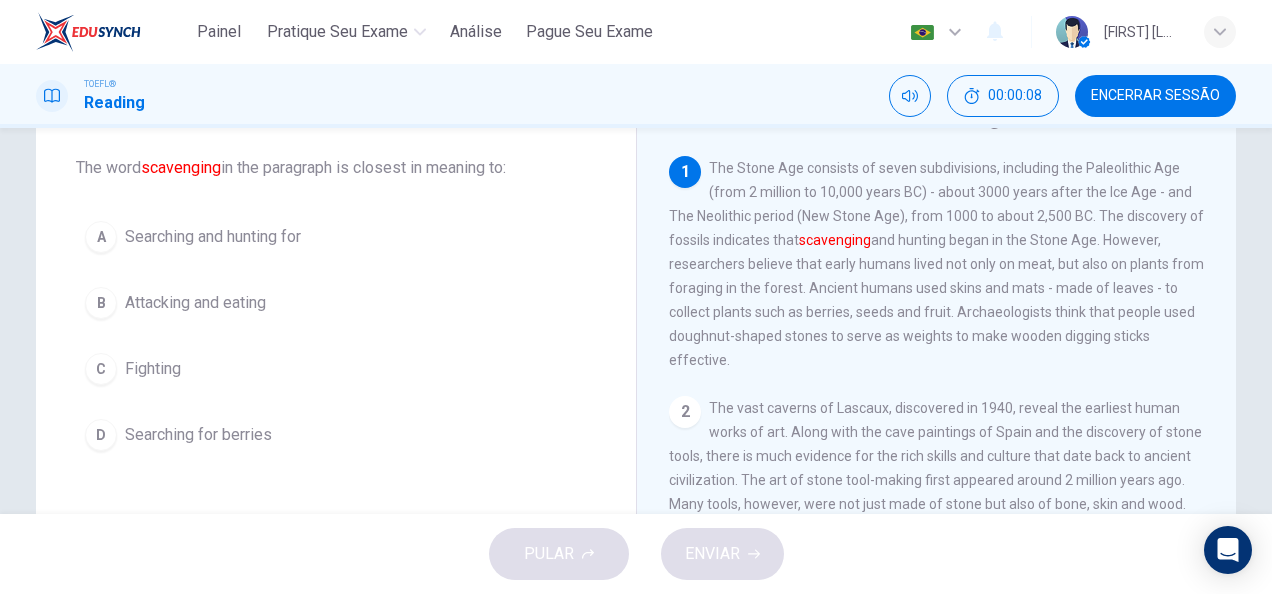 click on "A" at bounding box center (101, 237) 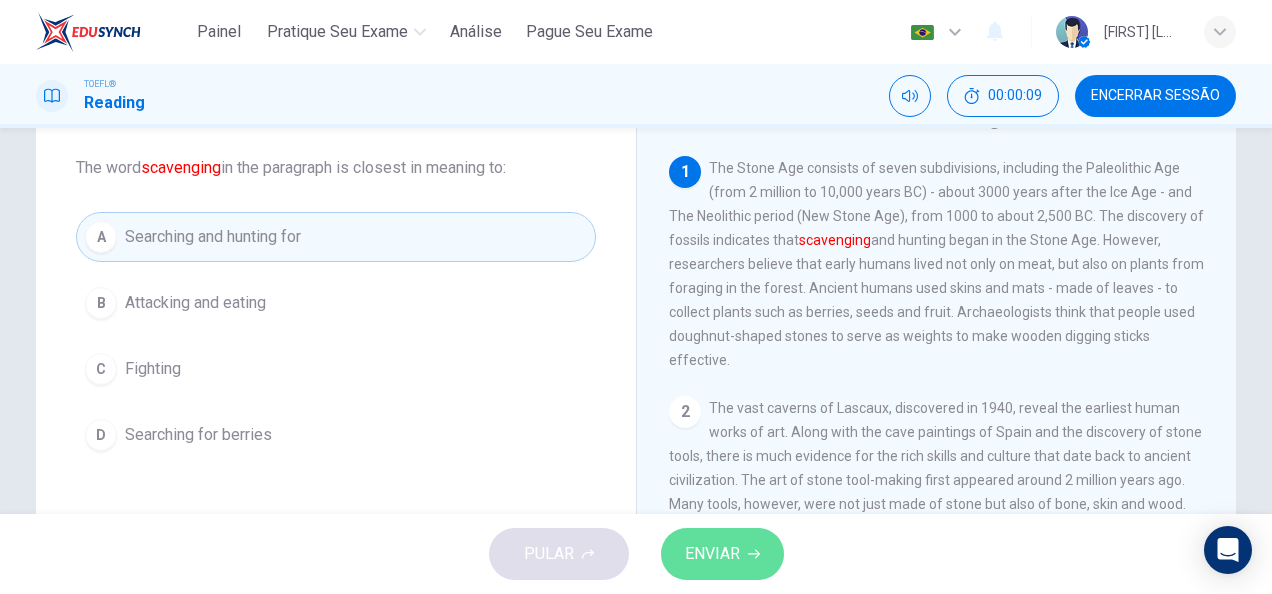 click on "ENVIAR" at bounding box center (712, 554) 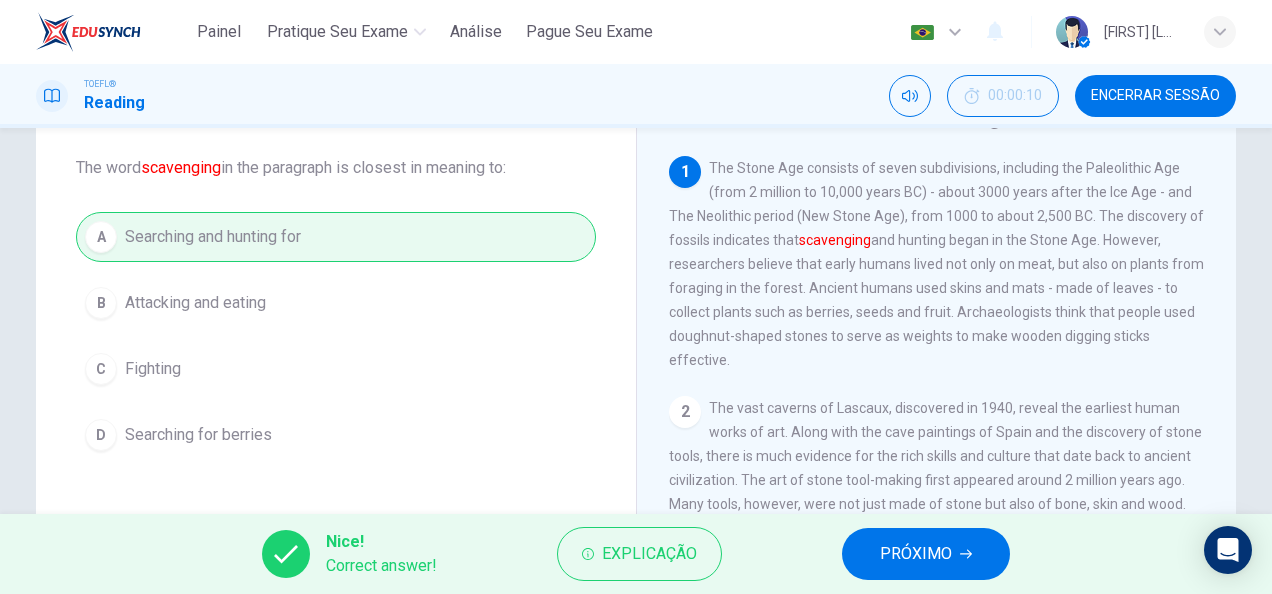 click on "PRÓXIMO" at bounding box center (916, 554) 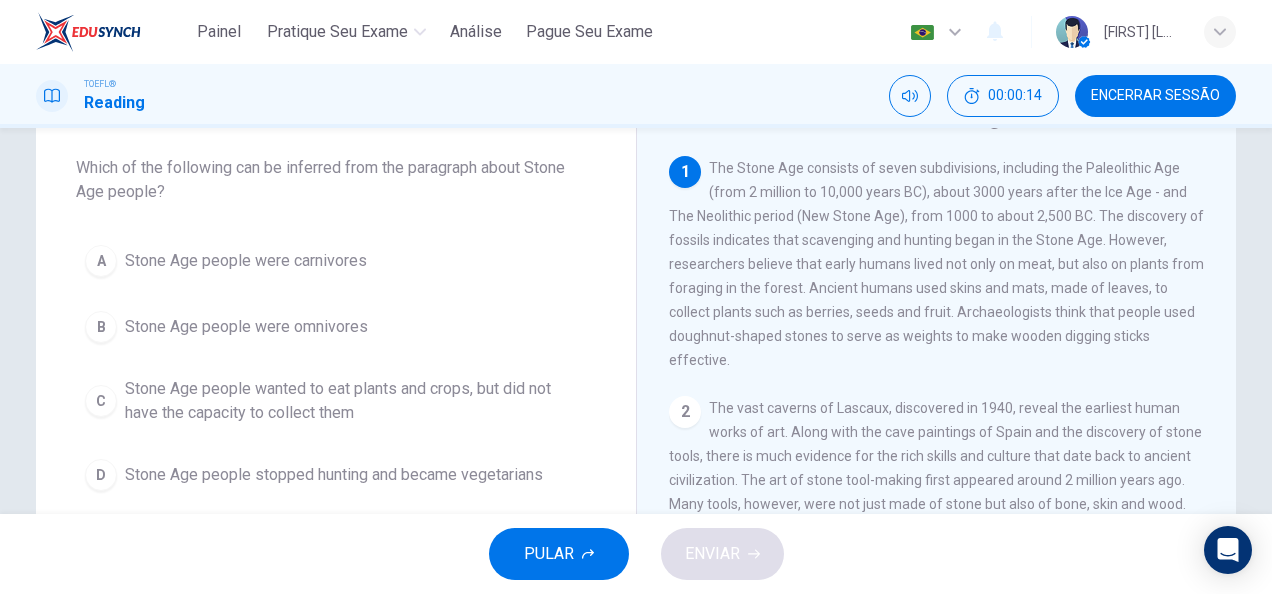 scroll, scrollTop: 0, scrollLeft: 0, axis: both 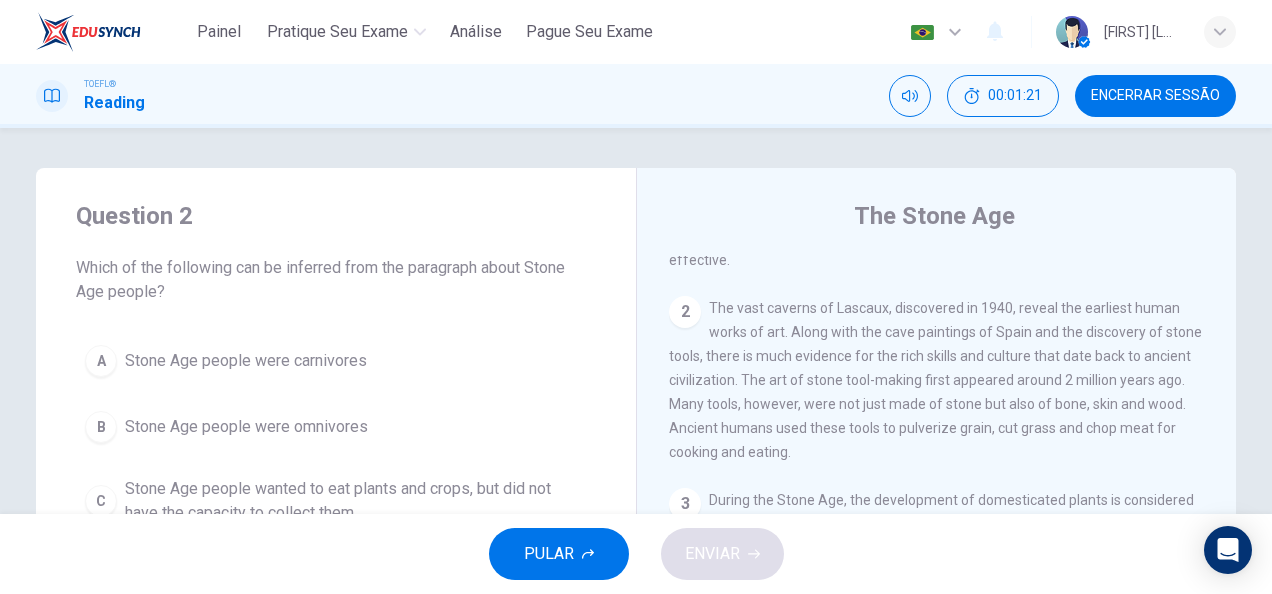 click on "2" at bounding box center (685, 312) 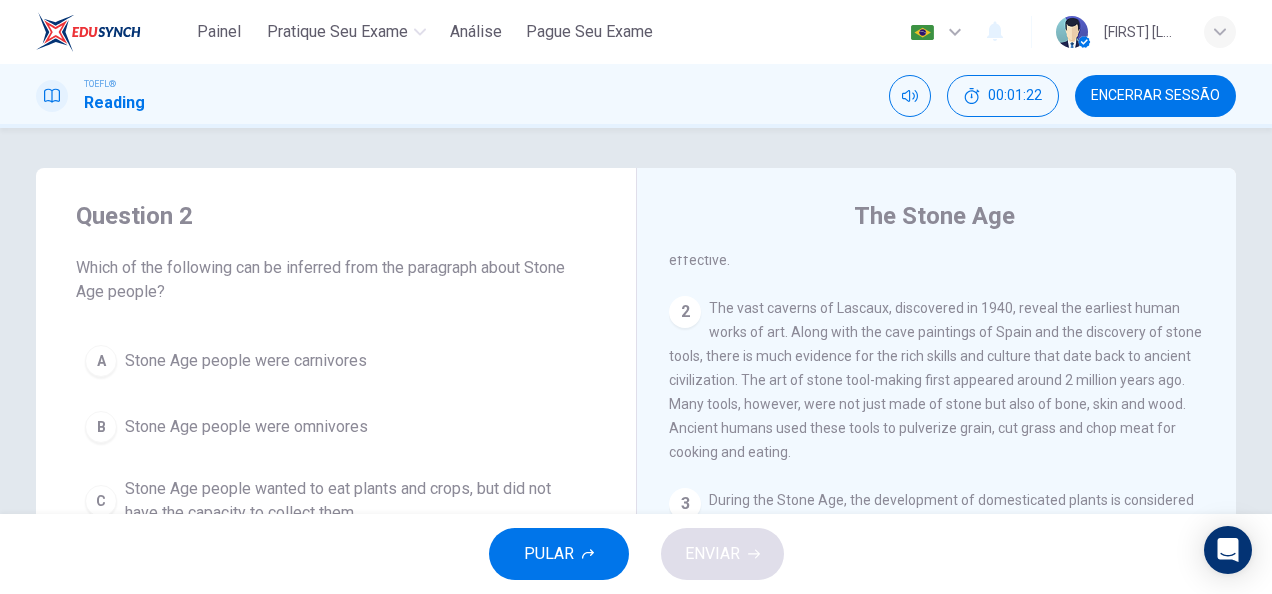 click on "2 The vast caverns of Lascaux, discovered in 1940, reveal the earliest human works of art. Along with the cave paintings of Spain and the discovery of stone tools, there is much evidence for the rich skills and culture that date back to ancient civilization. The art of stone tool-making first appeared around 2 million years ago. Many tools, however, were not just made of stone but also of bone, skin and wood. Ancient humans used these tools to pulverize grain, cut grass and chop meat for cooking and eating." at bounding box center (937, 380) 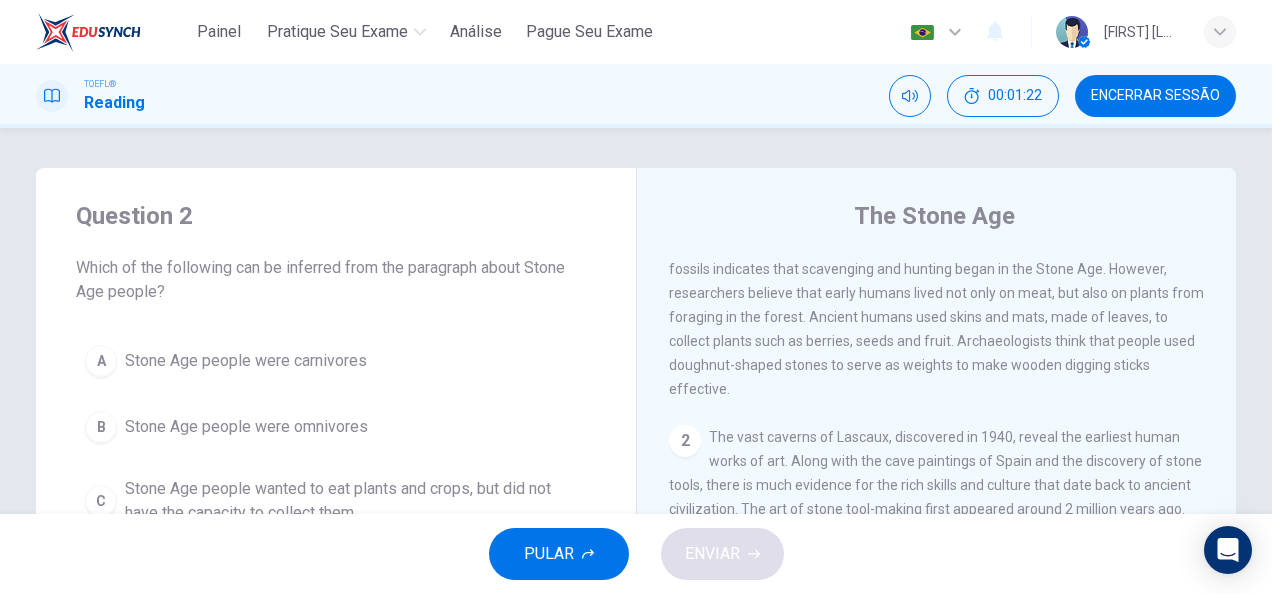 scroll, scrollTop: 0, scrollLeft: 0, axis: both 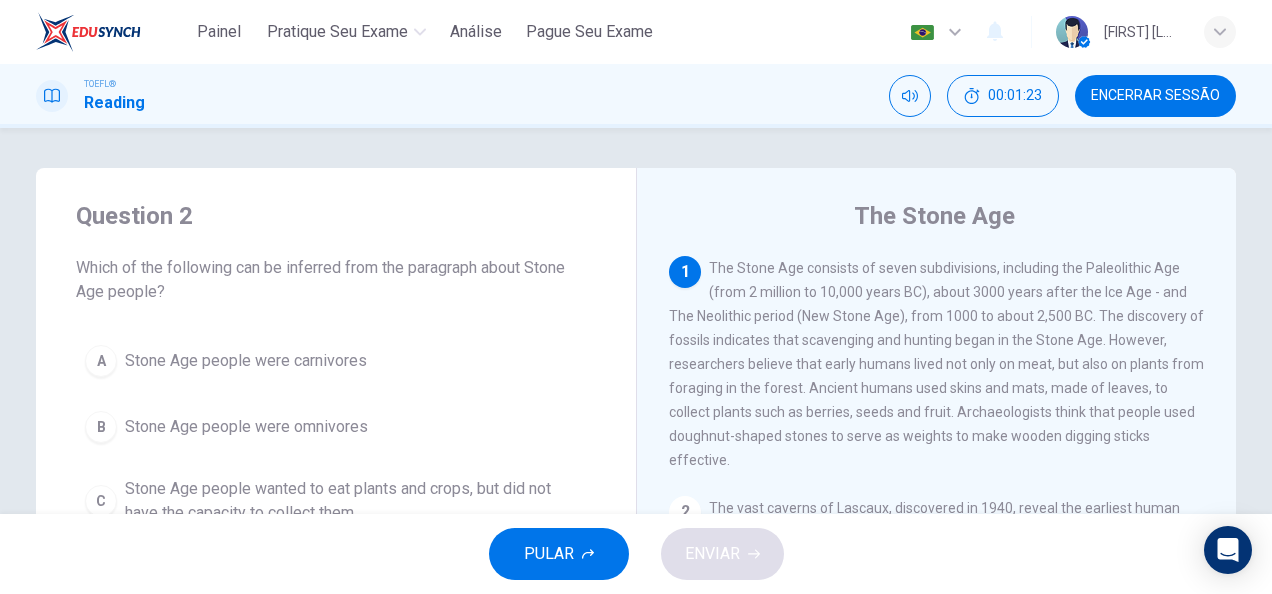 click on "1" at bounding box center [685, 272] 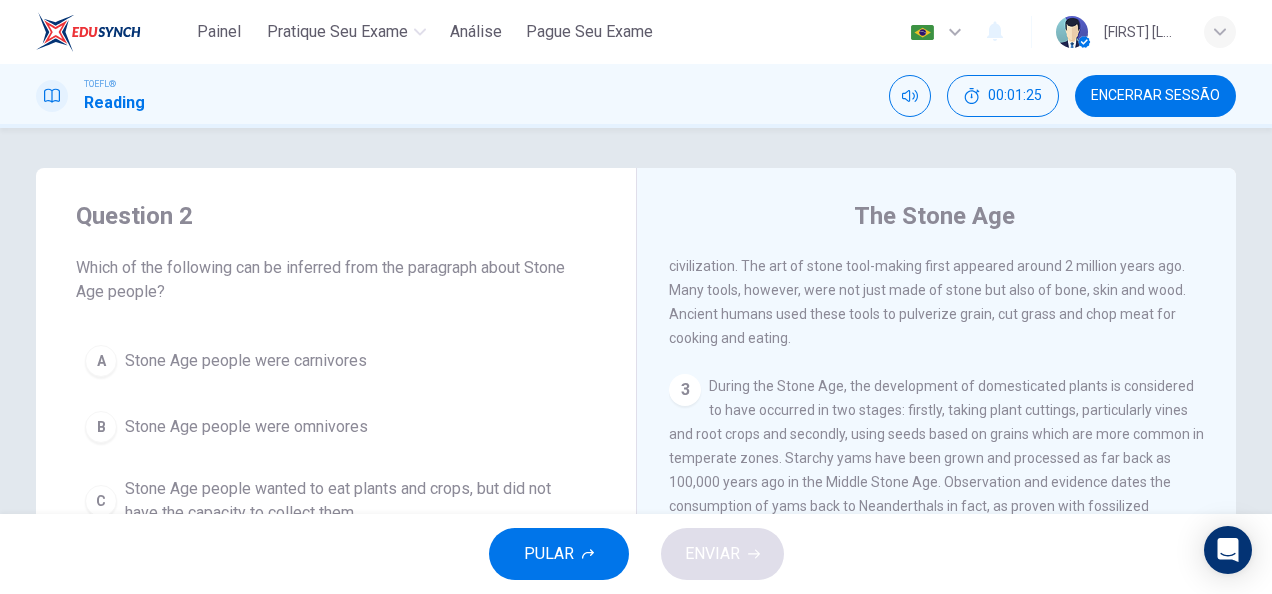 scroll, scrollTop: 103, scrollLeft: 0, axis: vertical 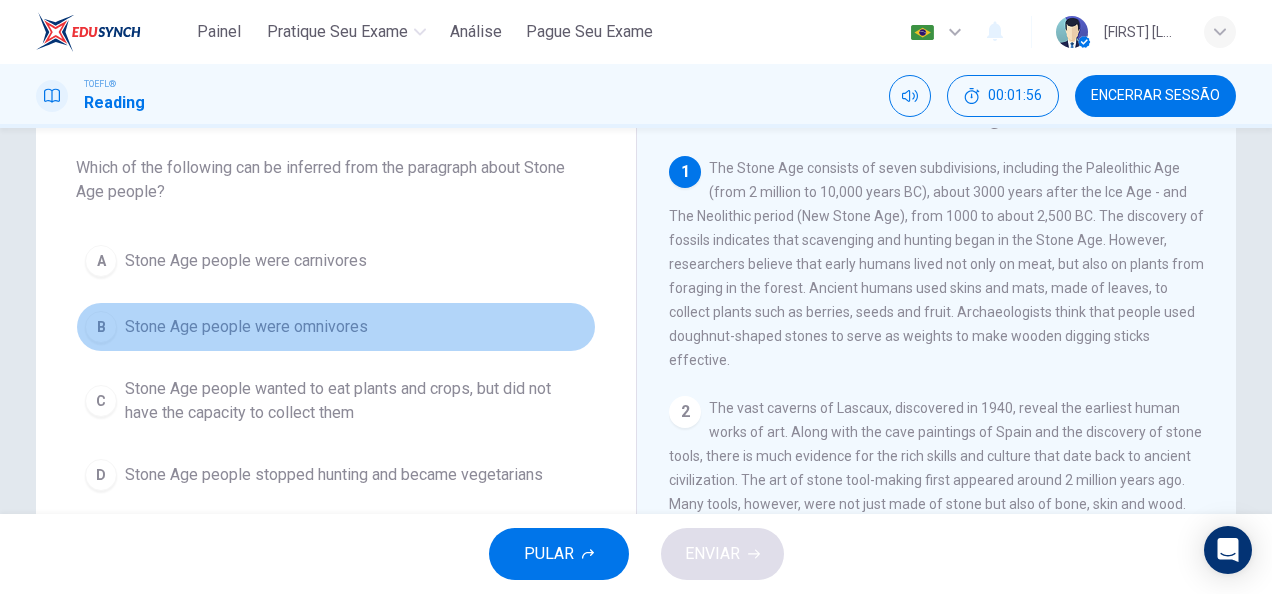click on "B" at bounding box center [101, 327] 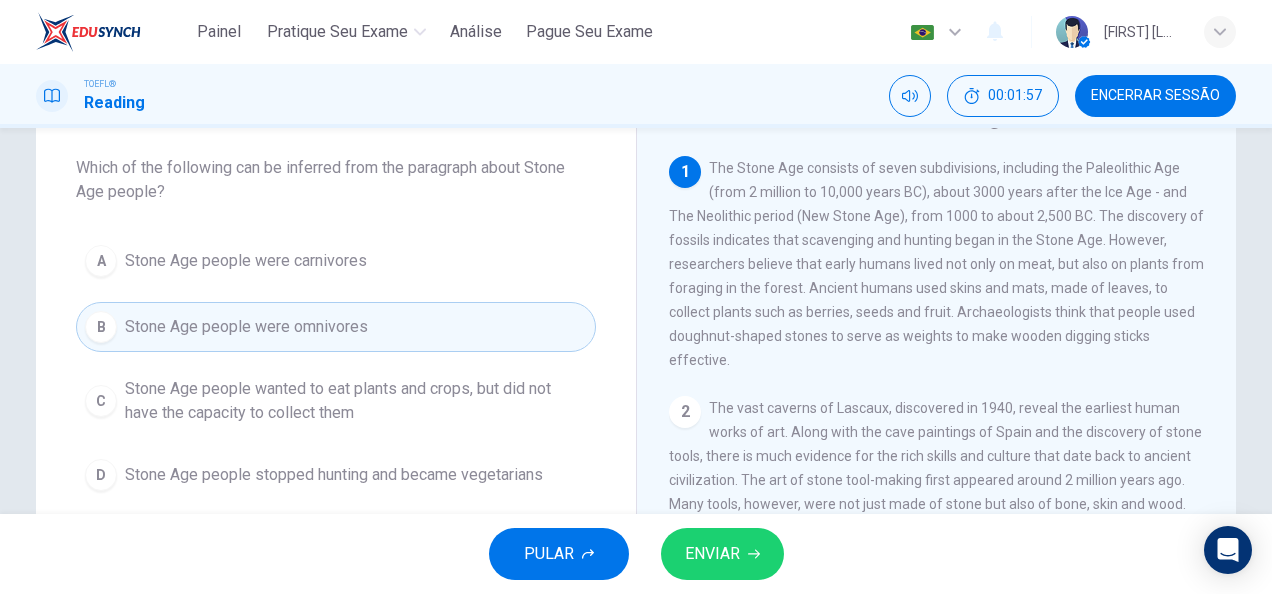 click on "ENVIAR" at bounding box center [712, 554] 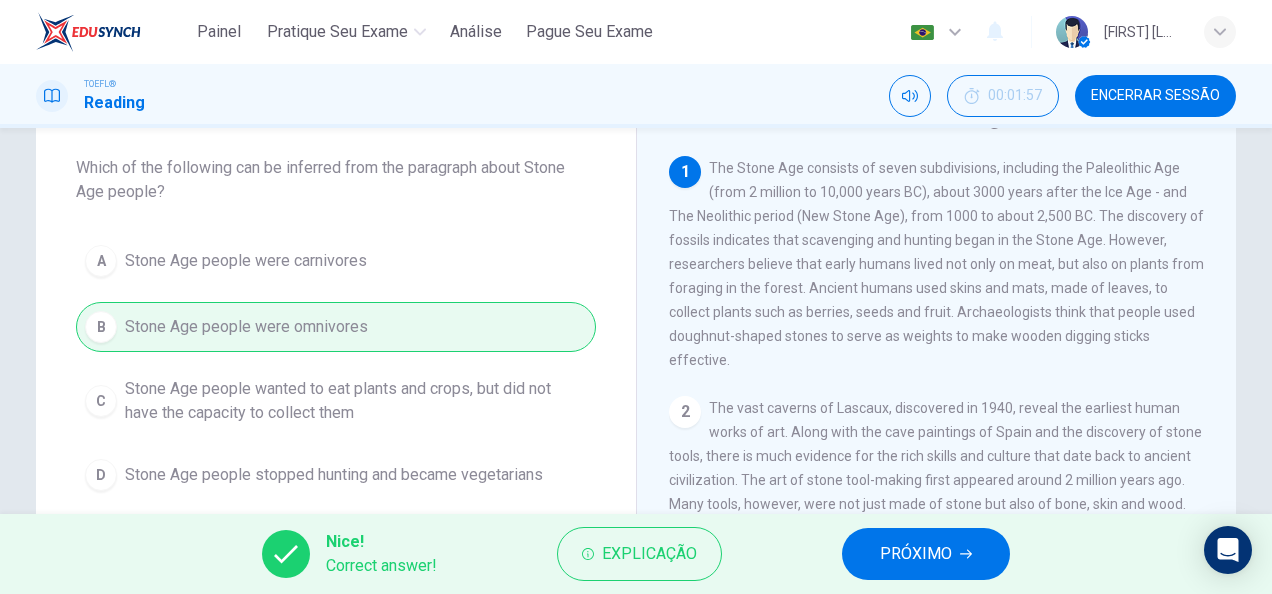 click on "PRÓXIMO" at bounding box center [916, 554] 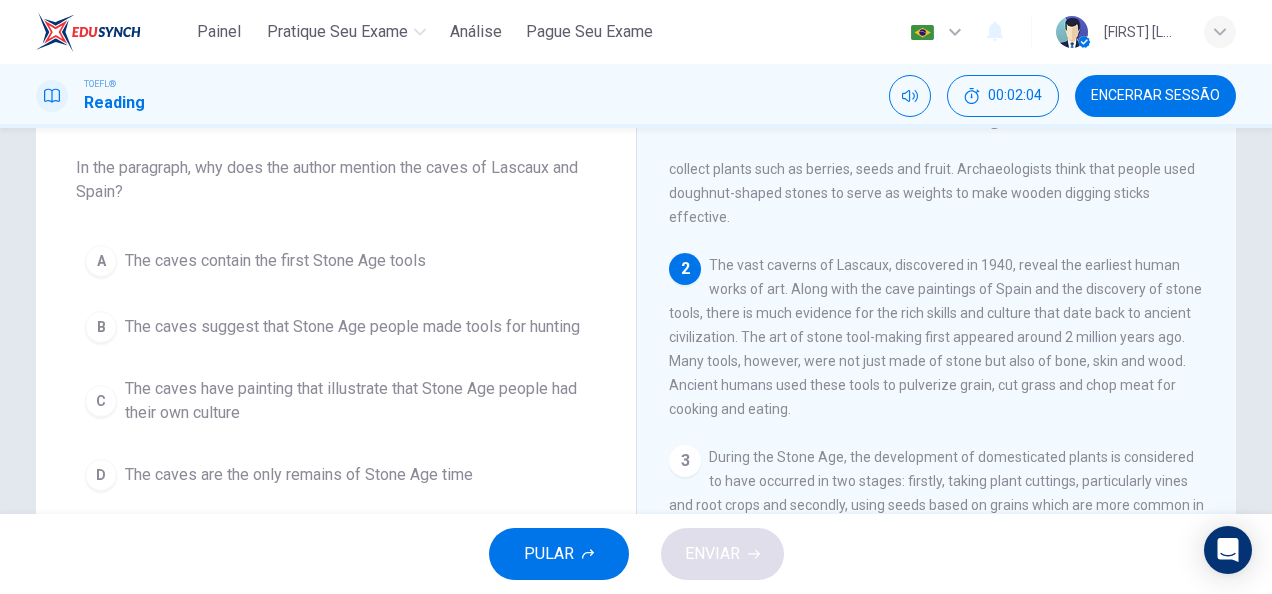 scroll, scrollTop: 144, scrollLeft: 0, axis: vertical 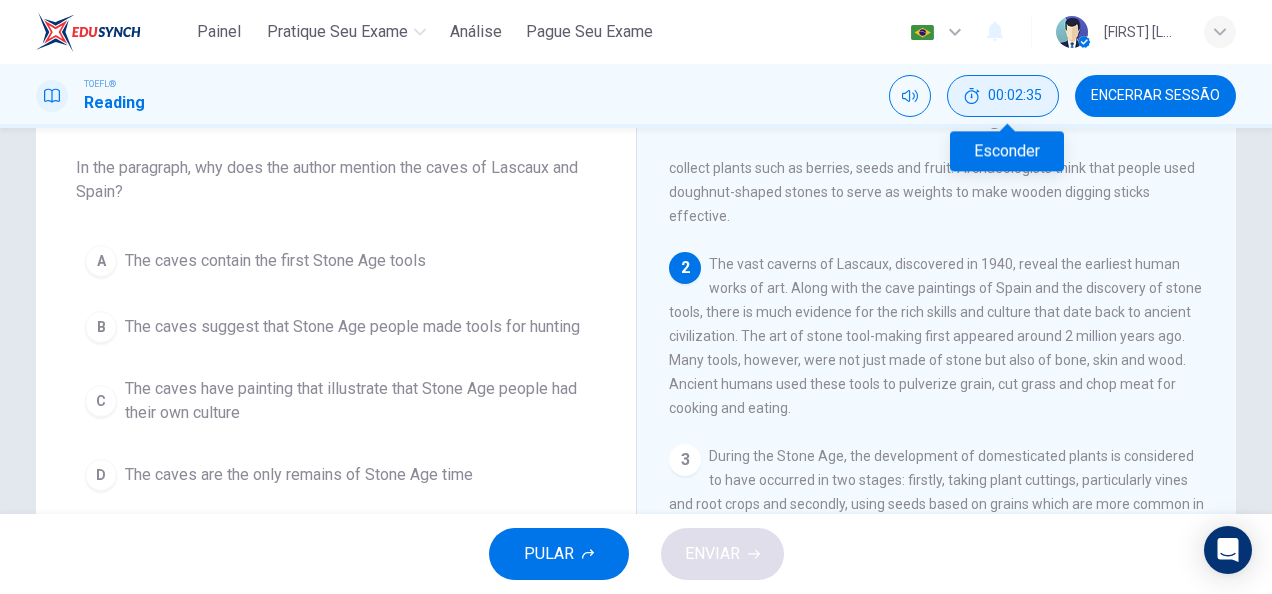 click on "00:02:35" at bounding box center (1015, 96) 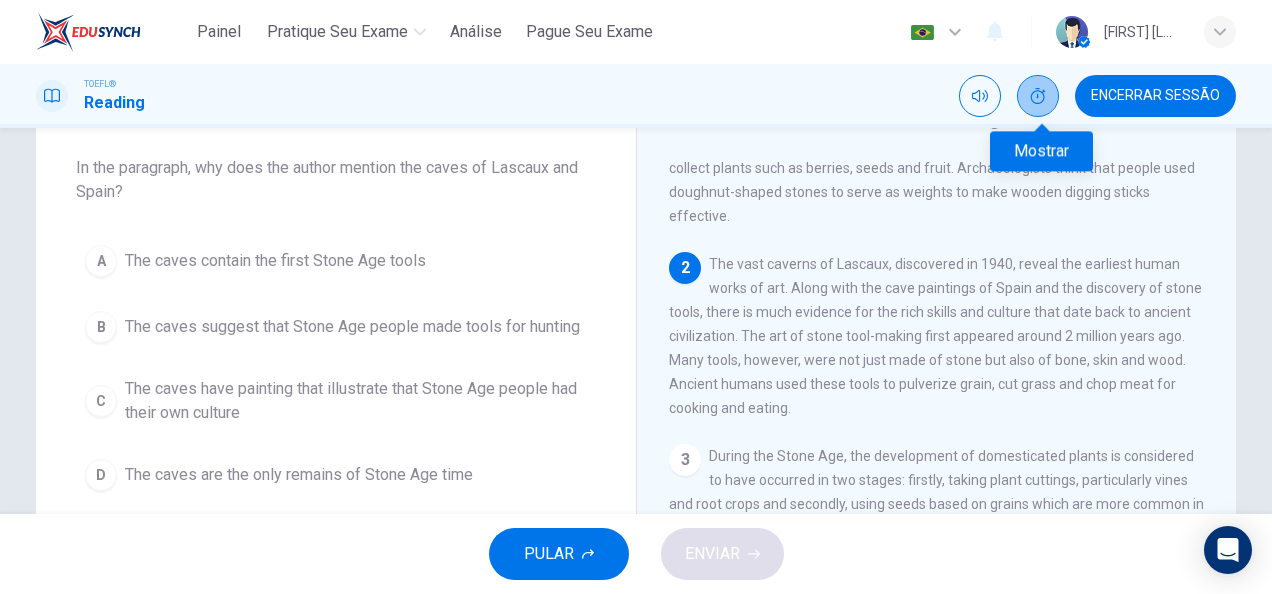 click at bounding box center [1038, 96] 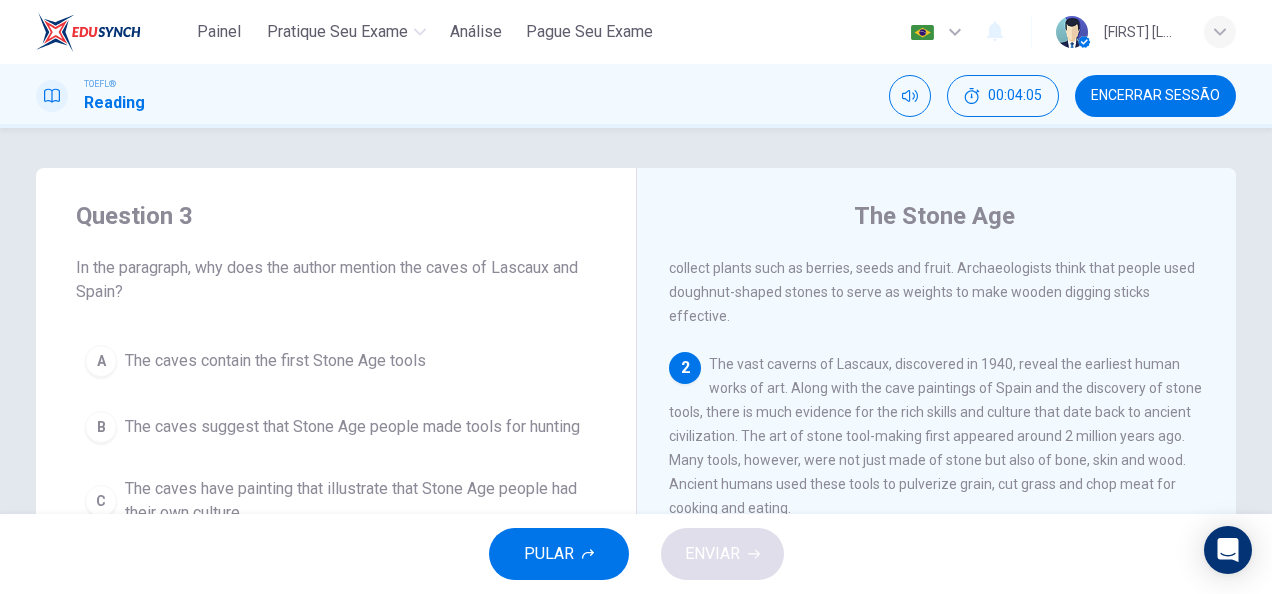 scroll, scrollTop: 100, scrollLeft: 0, axis: vertical 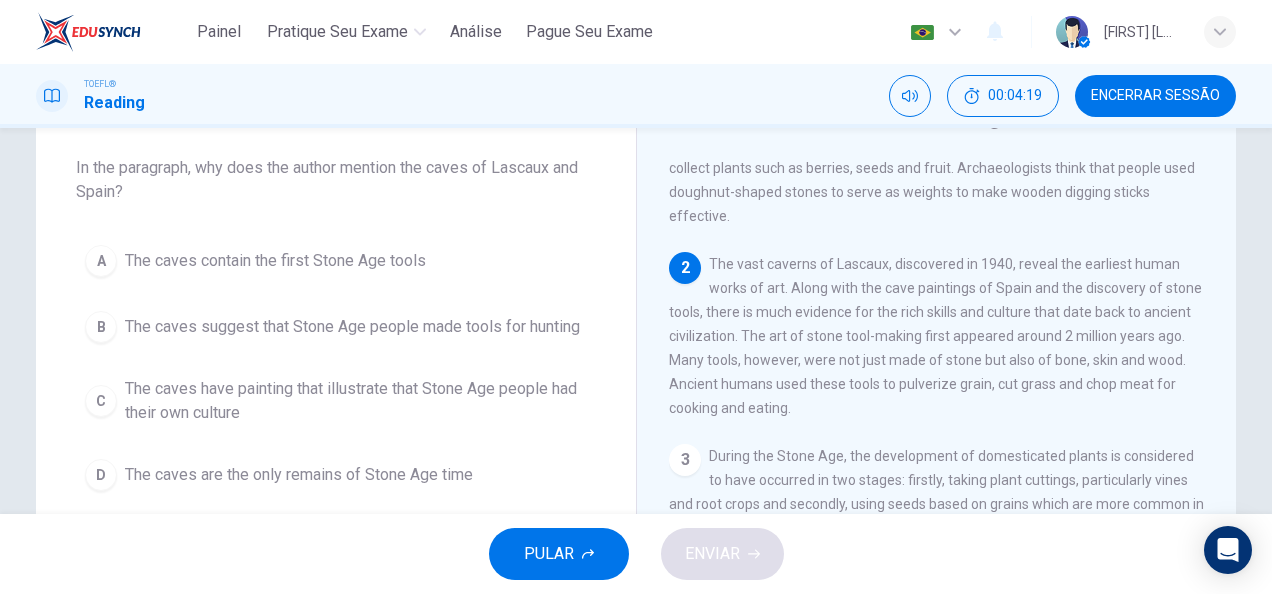 click on "The caves have painting that illustrate that Stone Age people had their own culture" at bounding box center (356, 401) 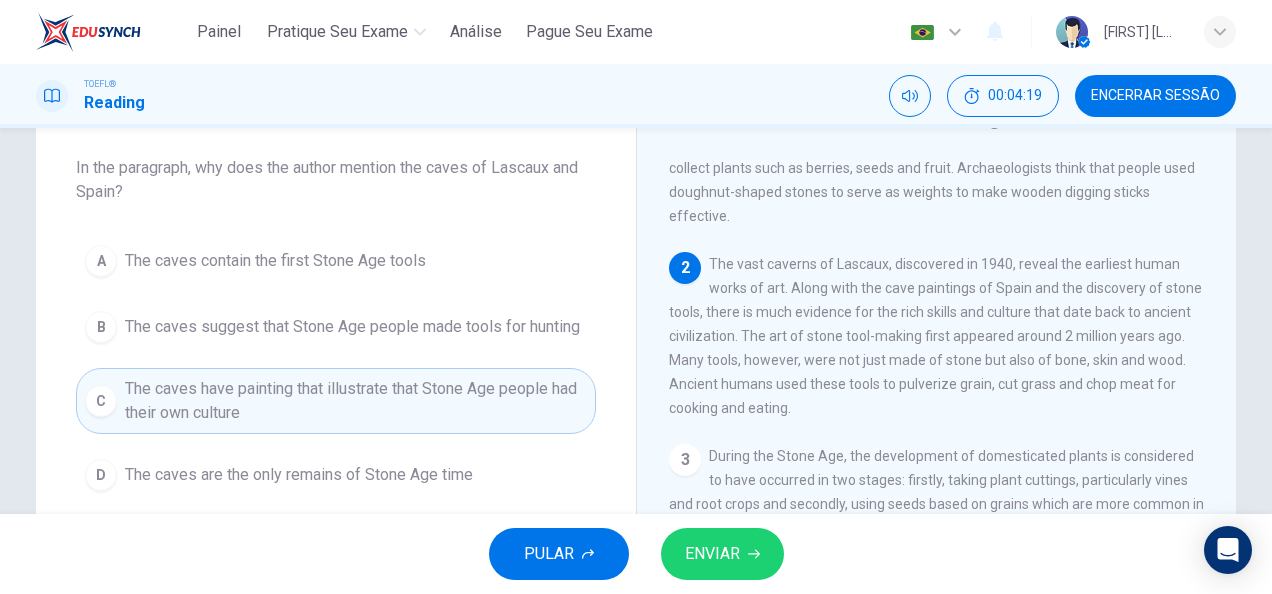 click on "ENVIAR" at bounding box center [712, 554] 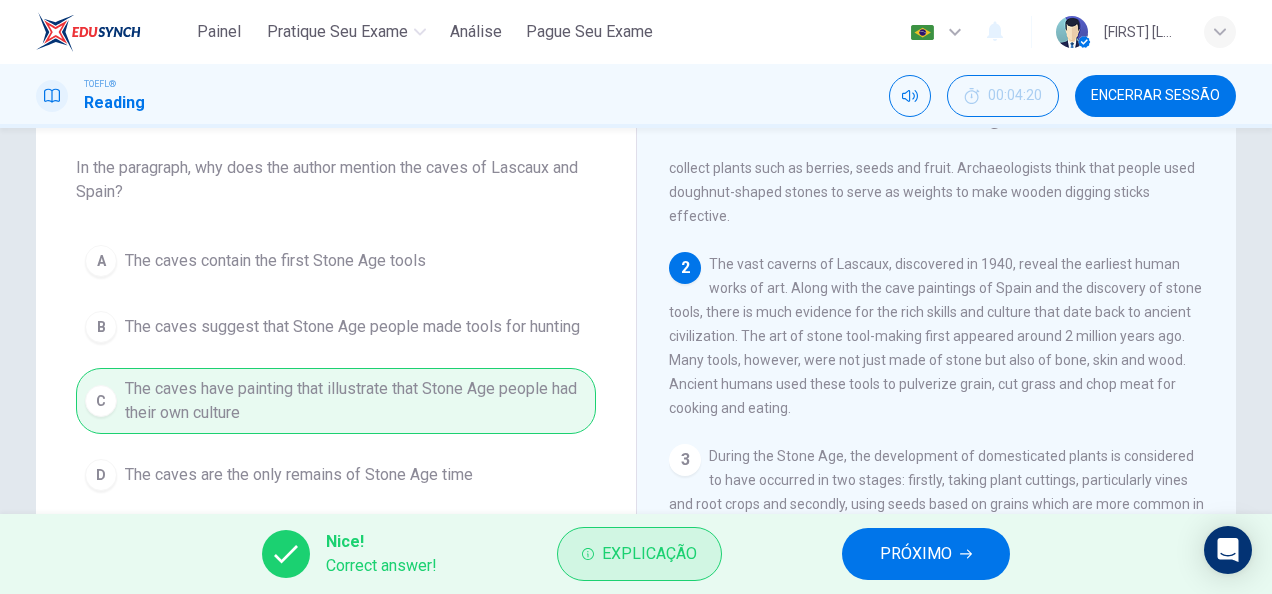click on "Explicação" at bounding box center [639, 554] 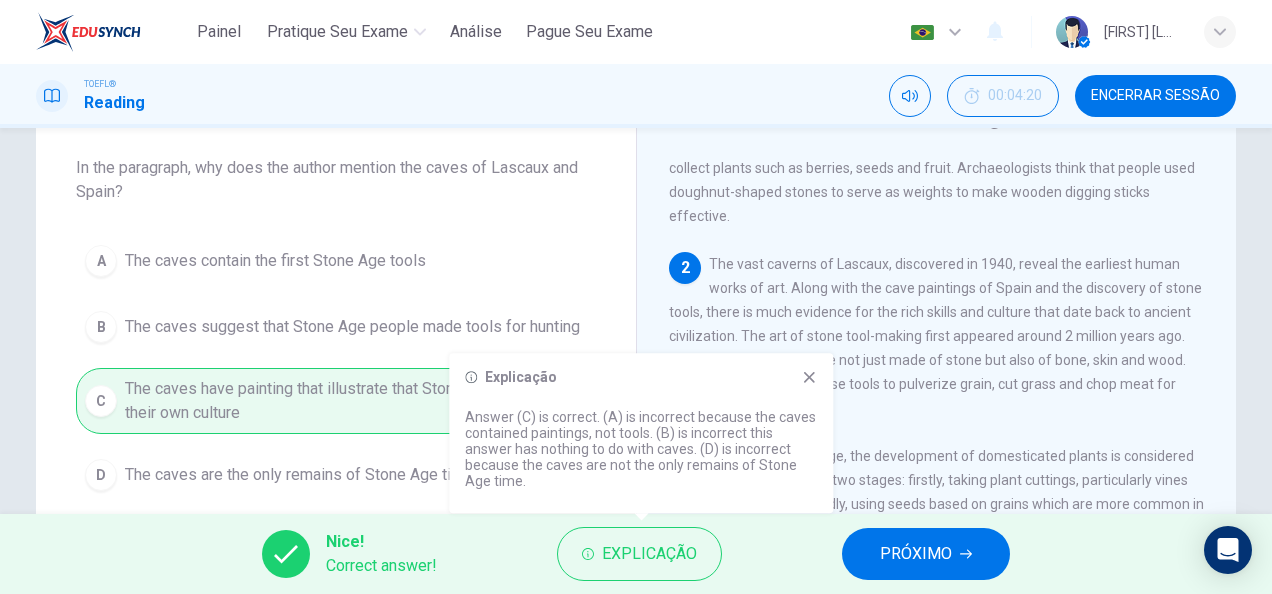 click 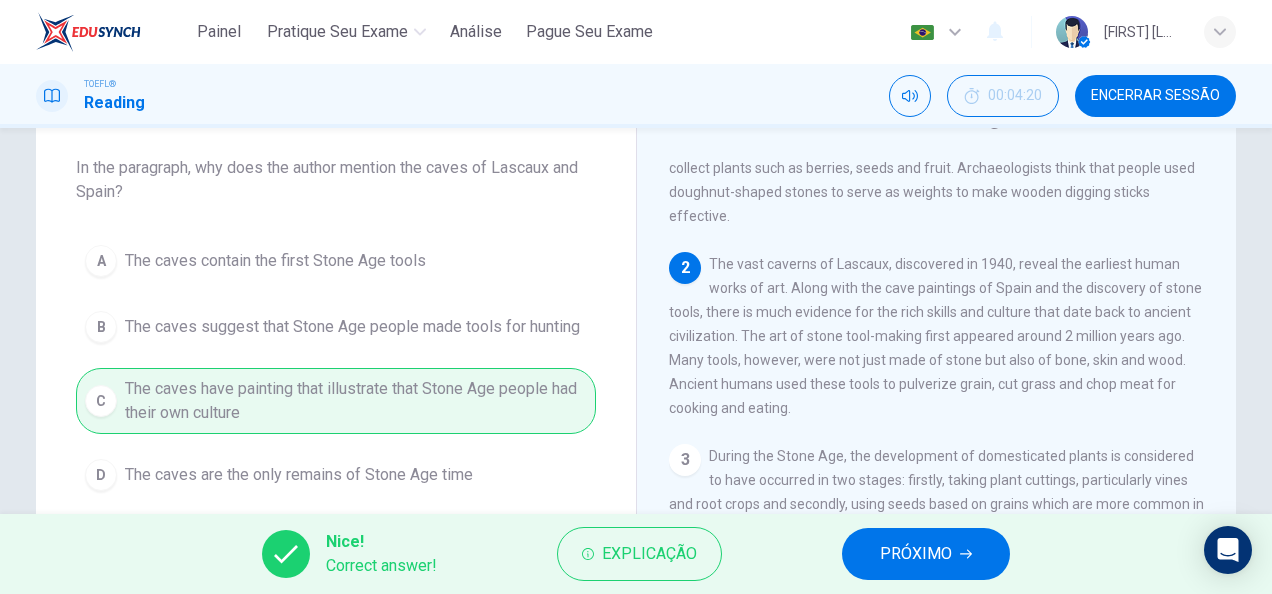 click on "PRÓXIMO" at bounding box center [916, 554] 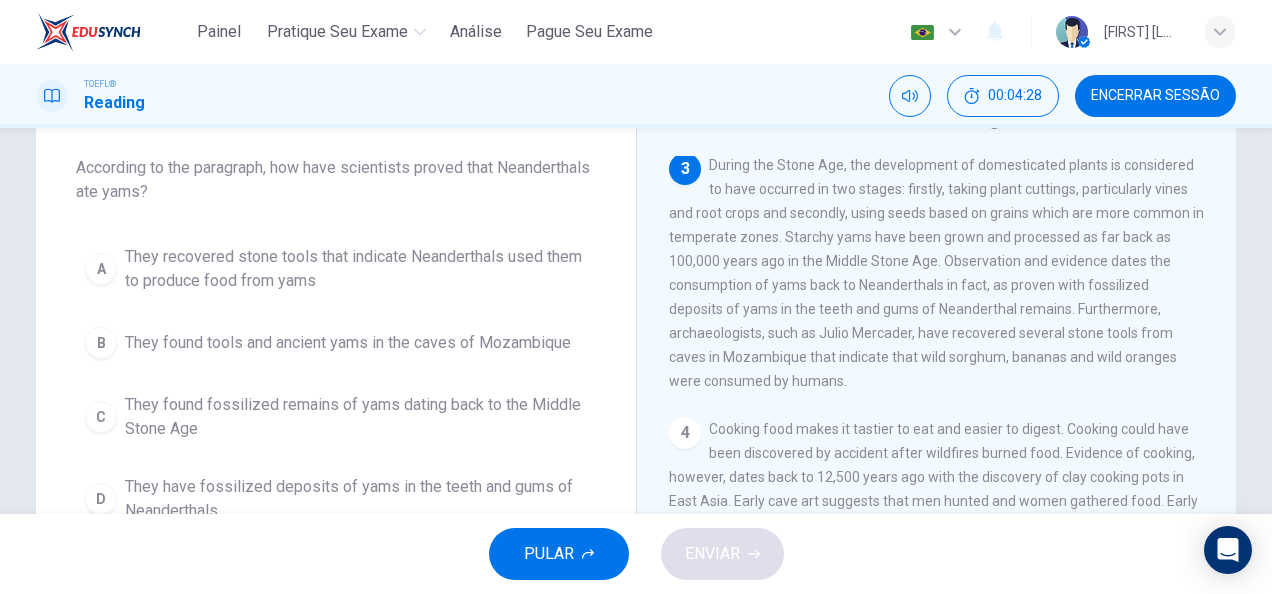 scroll, scrollTop: 436, scrollLeft: 0, axis: vertical 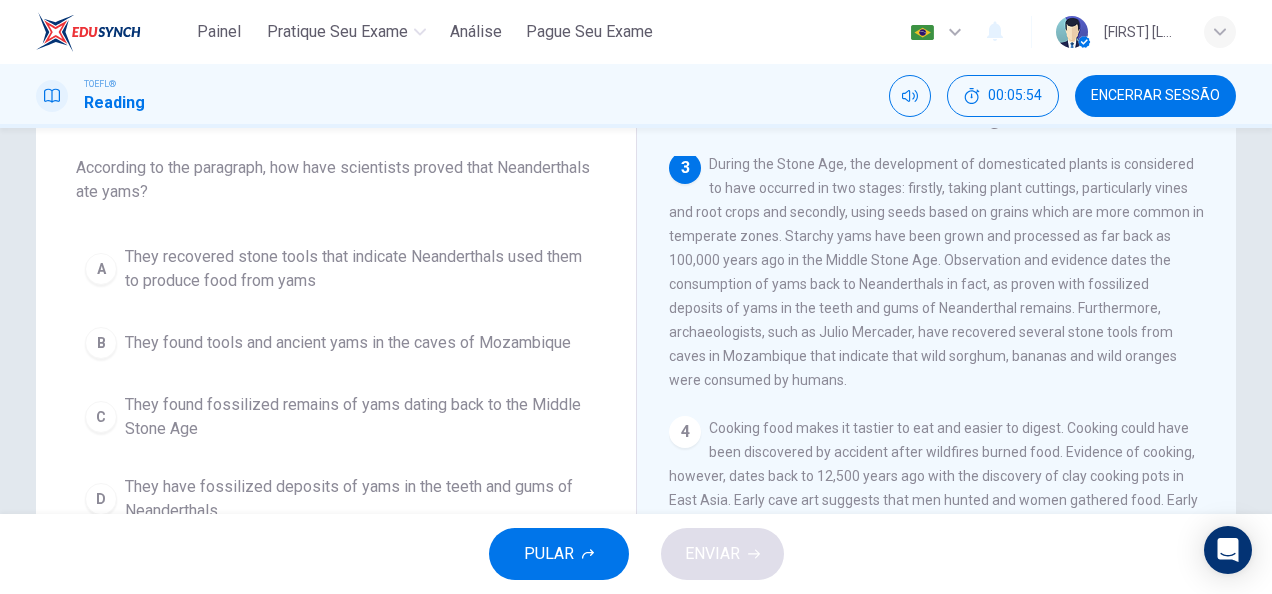 drag, startPoint x: 670, startPoint y: 302, endPoint x: 934, endPoint y: 303, distance: 264.0019 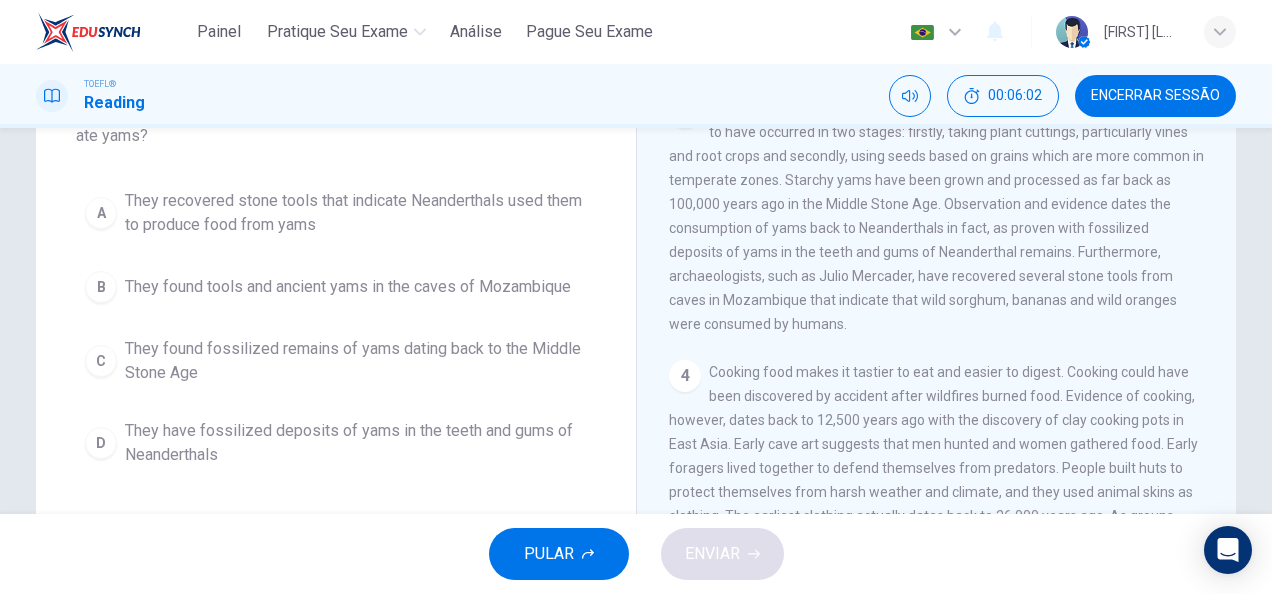 scroll, scrollTop: 200, scrollLeft: 0, axis: vertical 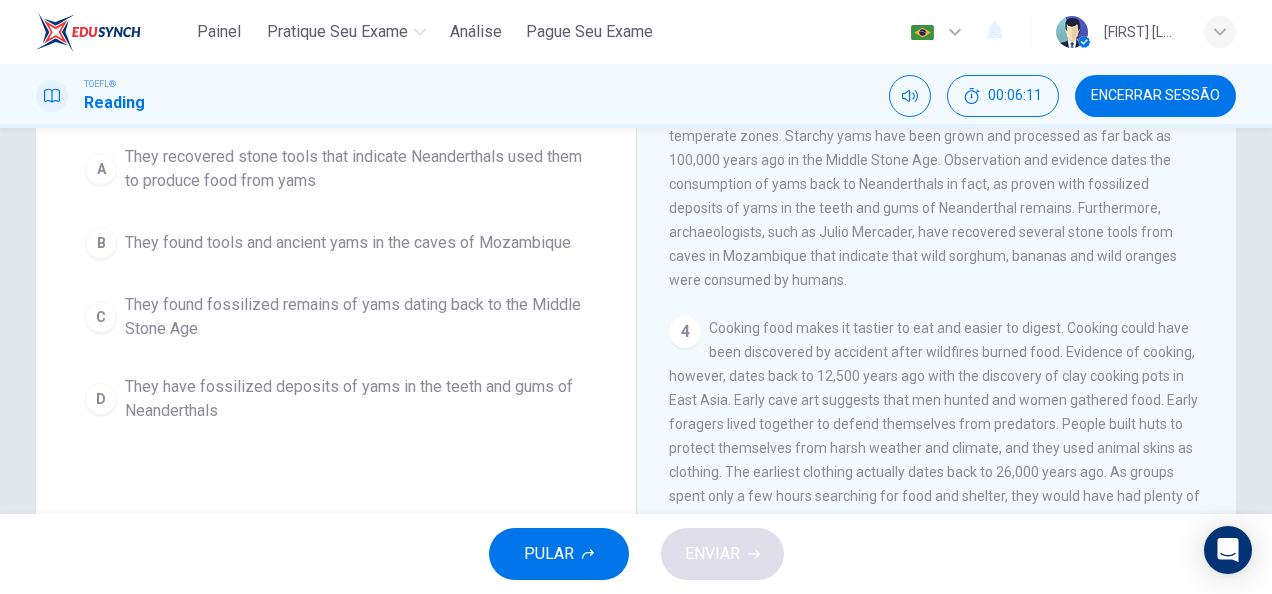 click on "D" at bounding box center [101, 399] 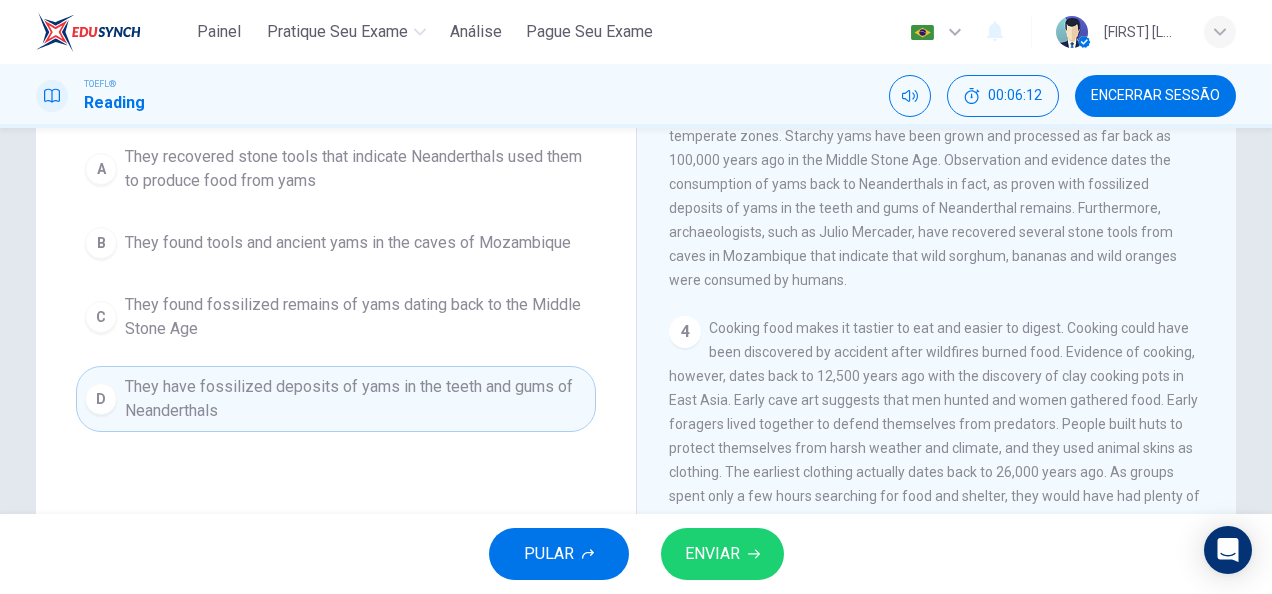 click on "ENVIAR" at bounding box center [712, 554] 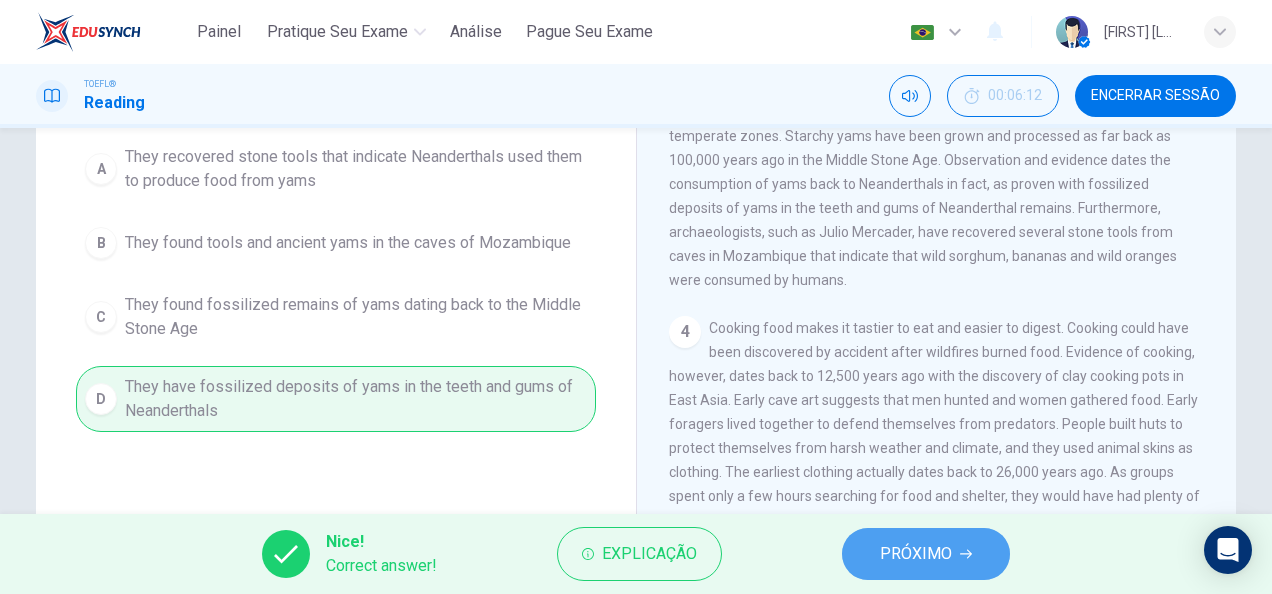 click on "PRÓXIMO" at bounding box center (916, 554) 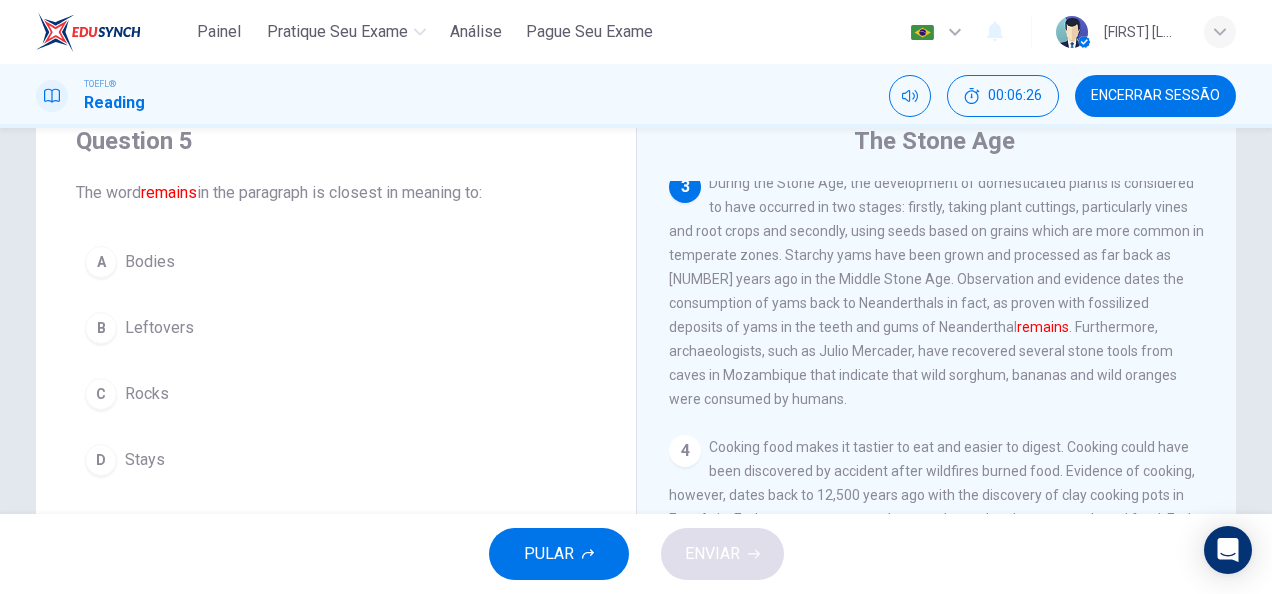 scroll, scrollTop: 100, scrollLeft: 0, axis: vertical 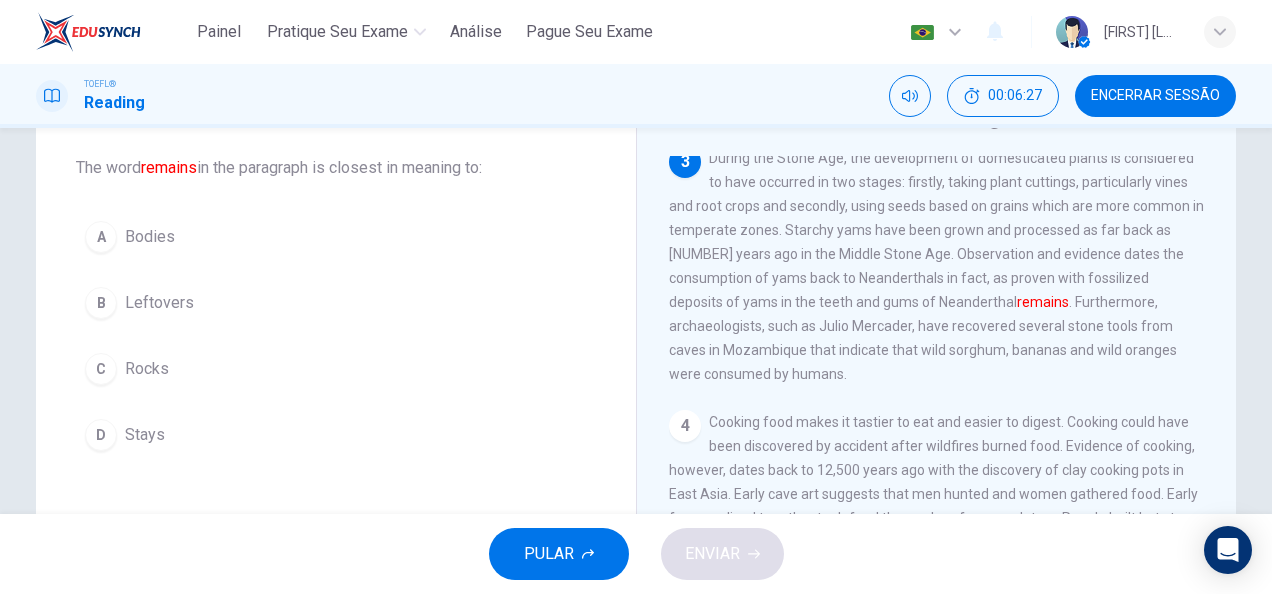 click on "A" at bounding box center (101, 237) 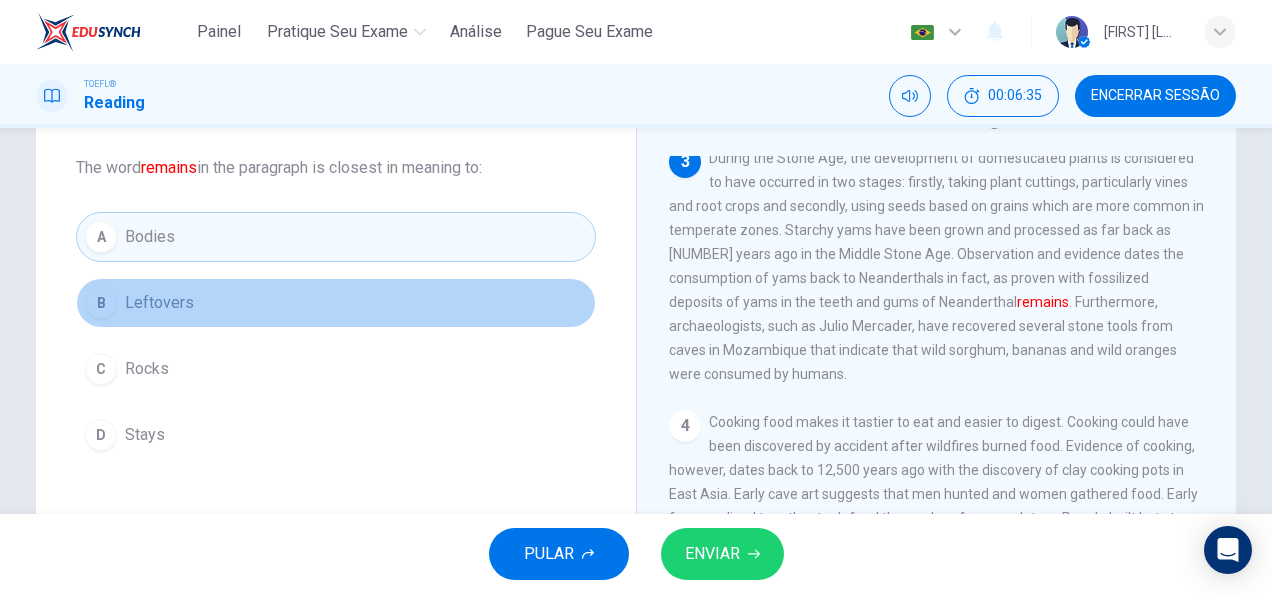 click on "Leftovers" at bounding box center [159, 303] 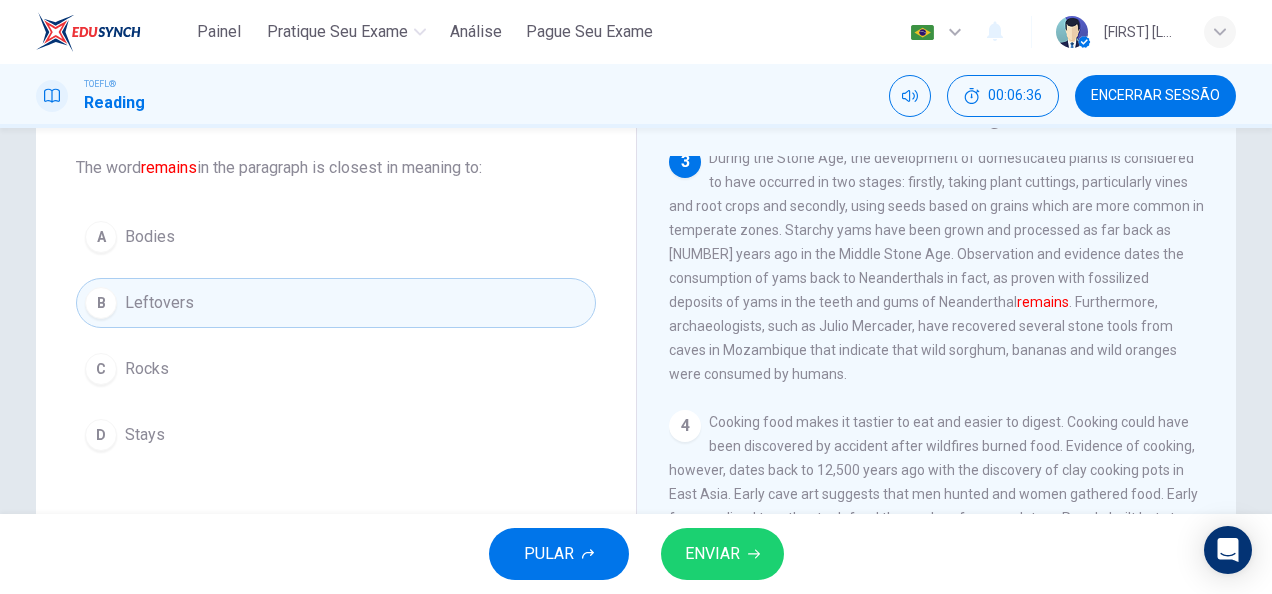 click on "ENVIAR" at bounding box center [712, 554] 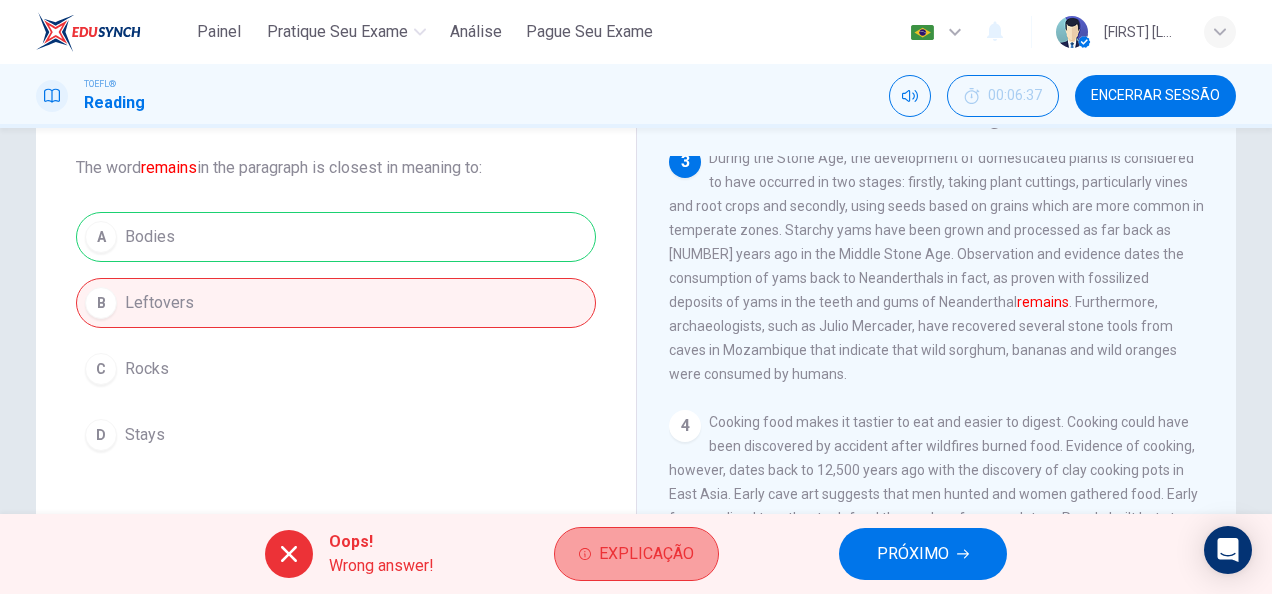 click on "Explicação" at bounding box center [646, 554] 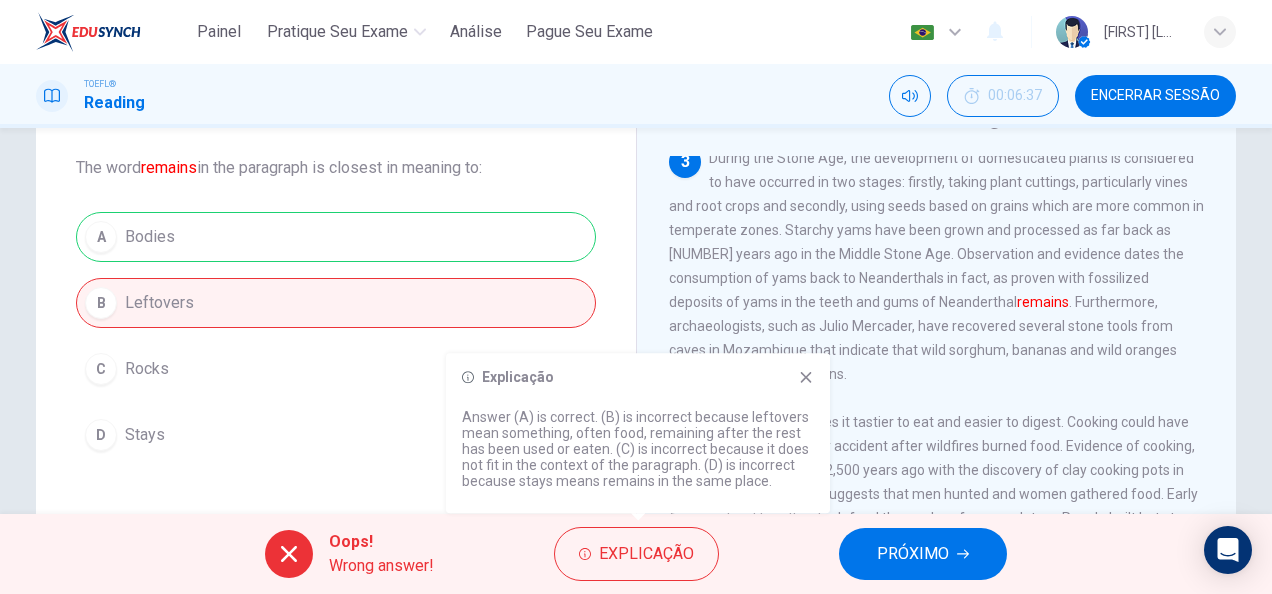 click on "PRÓXIMO" at bounding box center (913, 554) 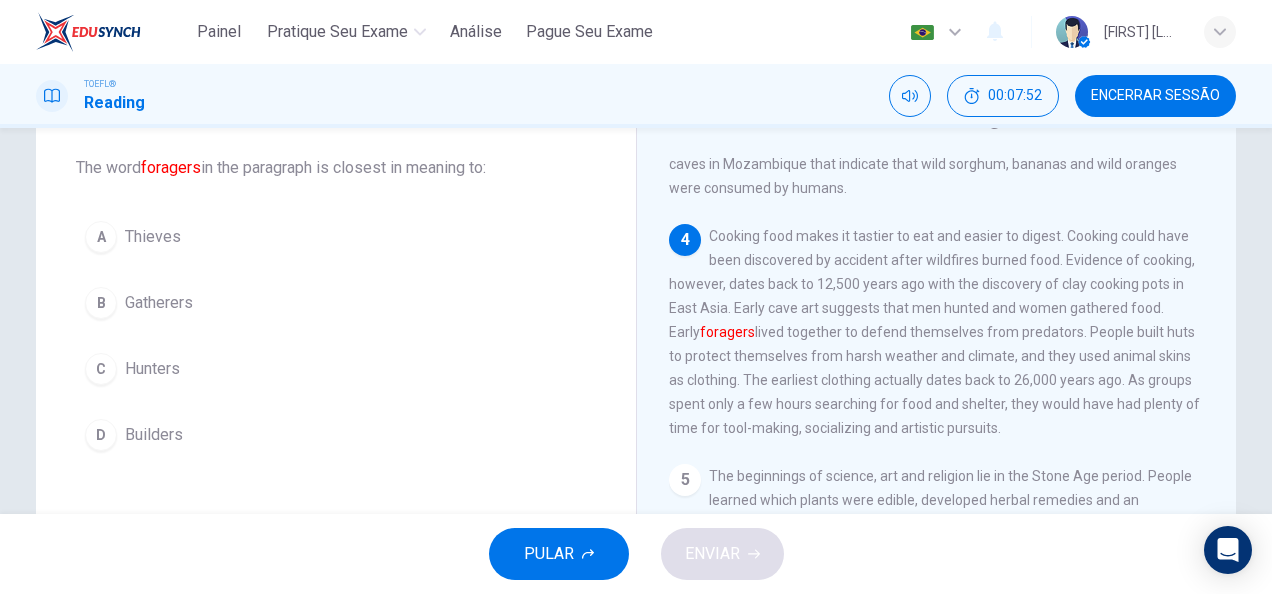scroll, scrollTop: 660, scrollLeft: 0, axis: vertical 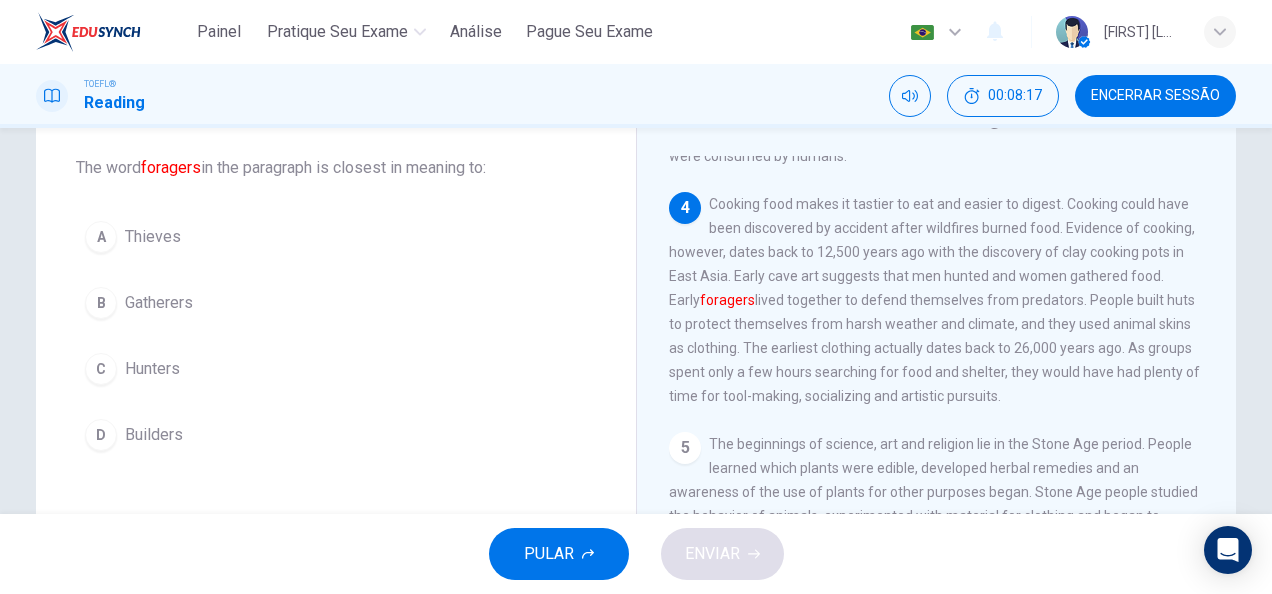 click on "Thieves" at bounding box center (153, 237) 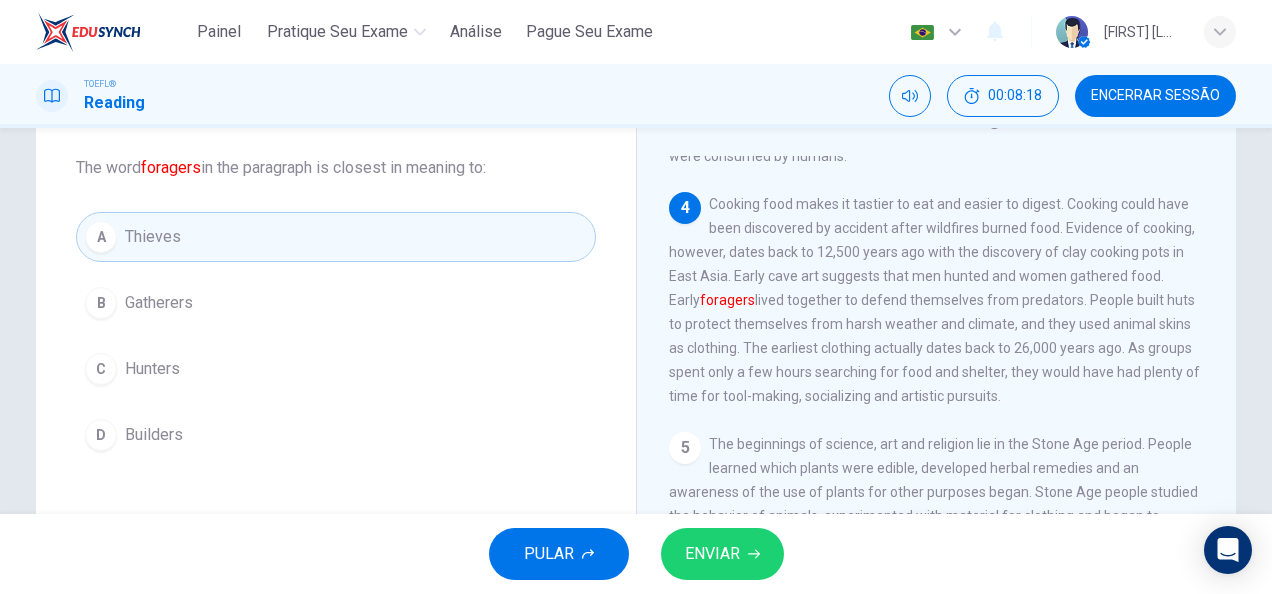 click on "ENVIAR" at bounding box center [712, 554] 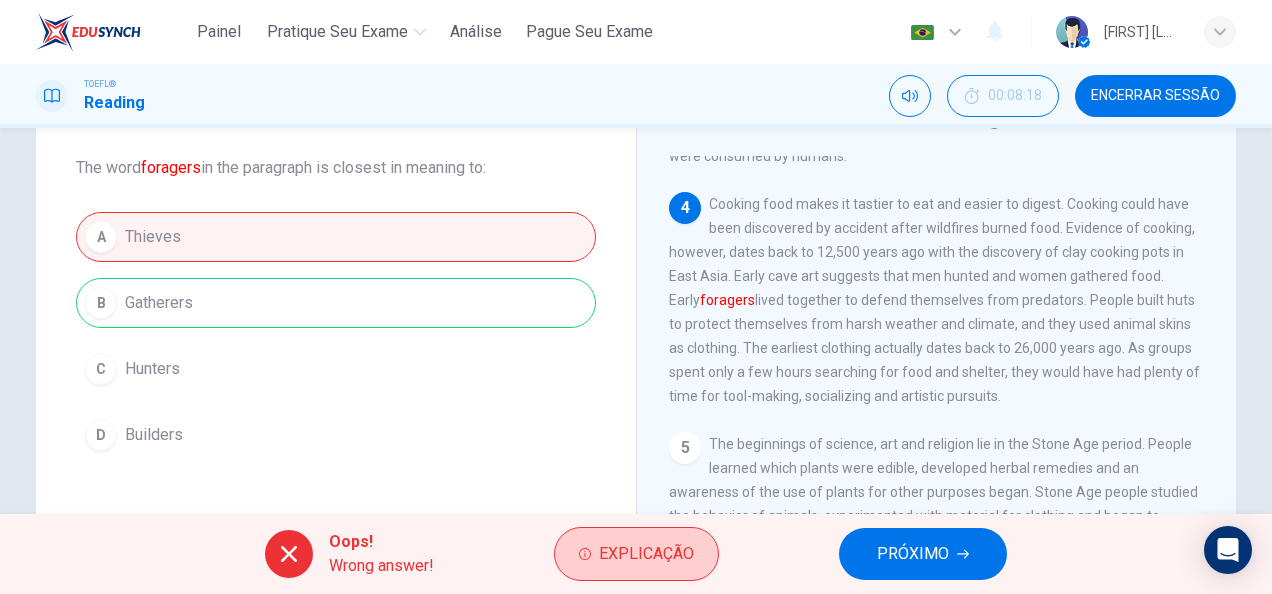 click on "Explicação" at bounding box center (646, 554) 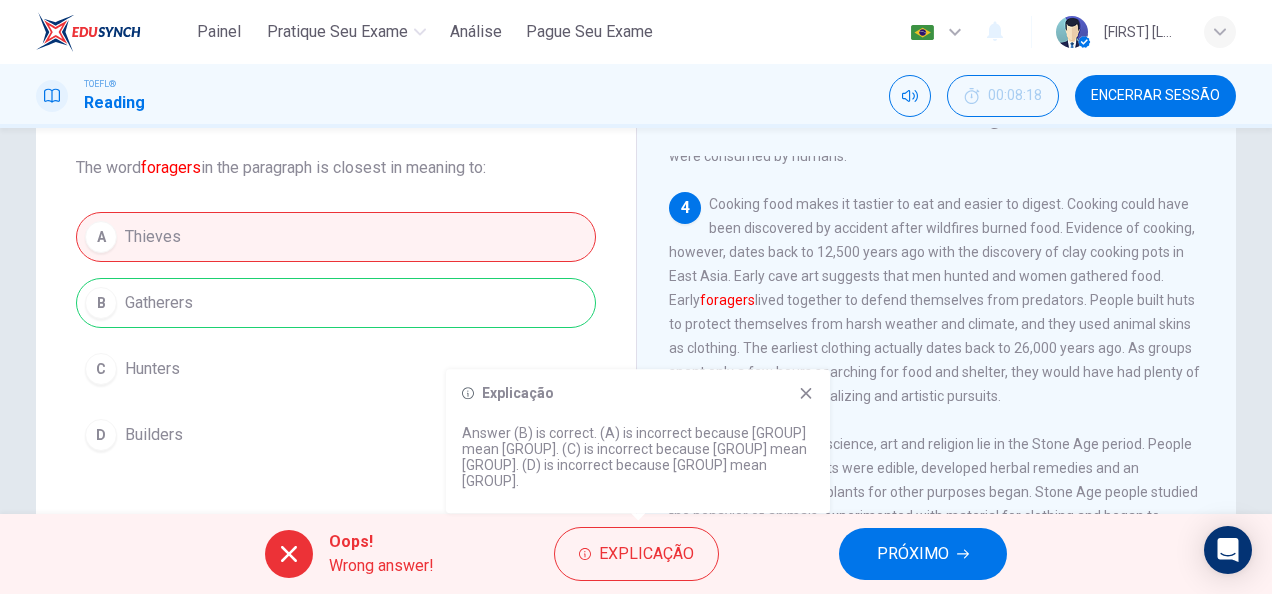 click 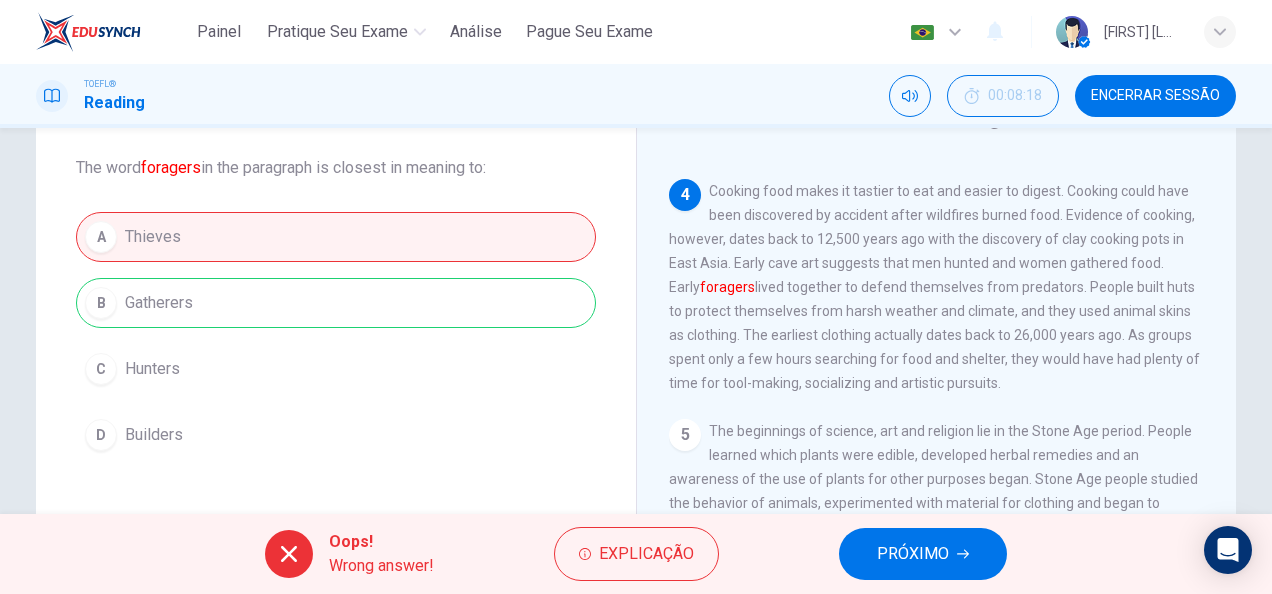 scroll, scrollTop: 703, scrollLeft: 0, axis: vertical 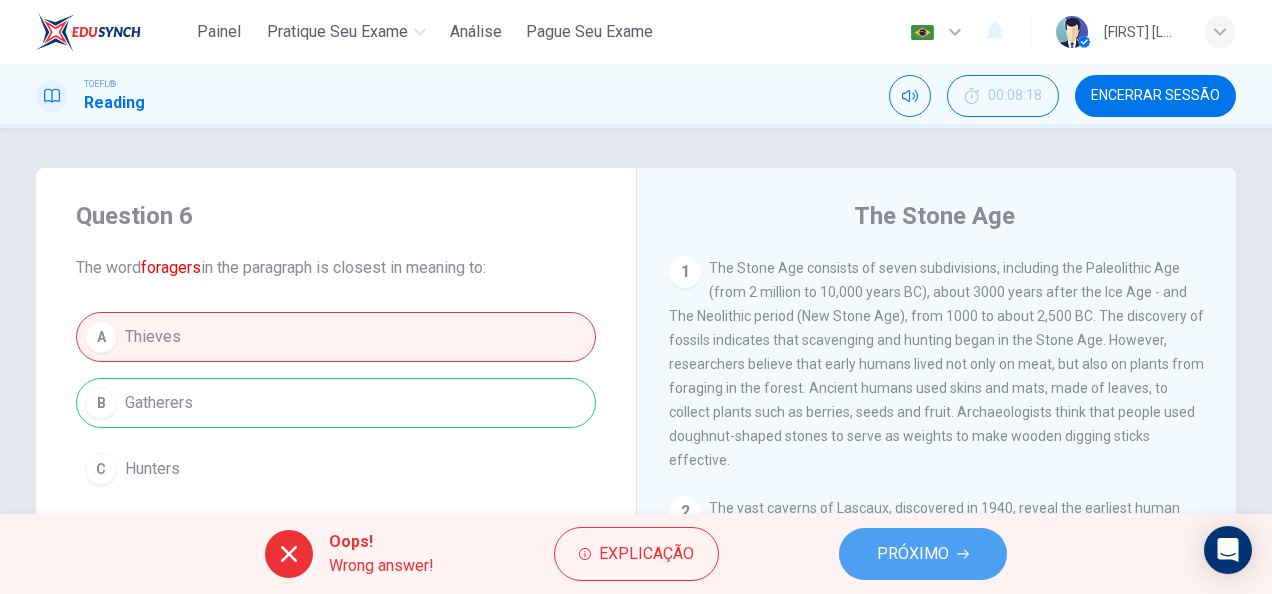 click 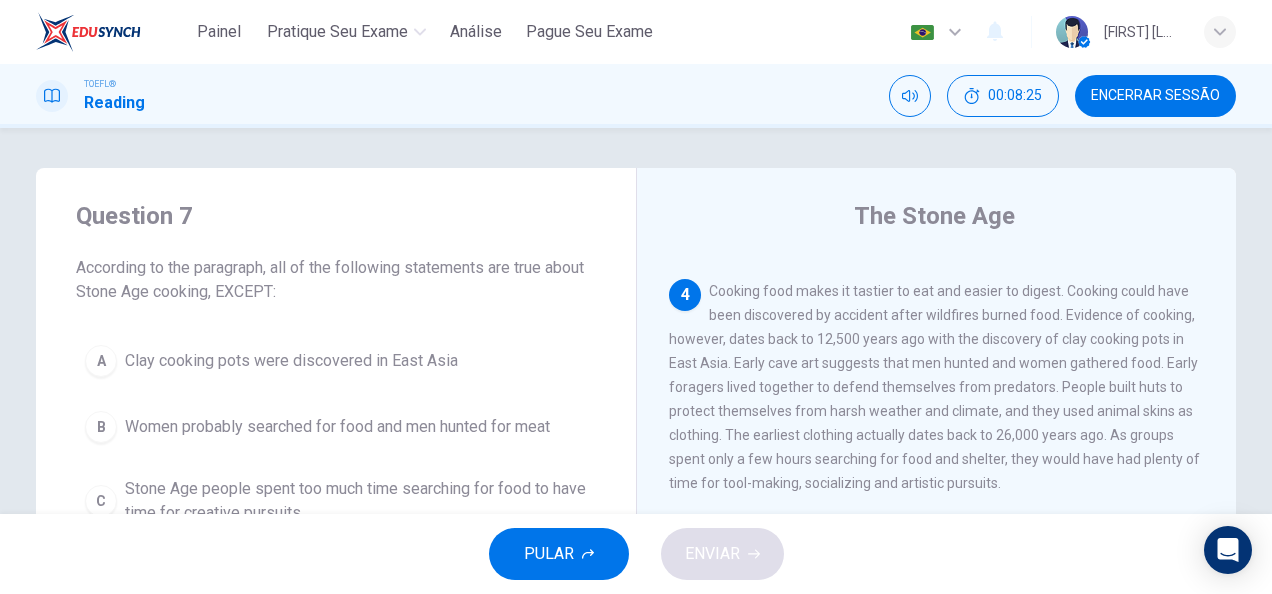 scroll, scrollTop: 703, scrollLeft: 0, axis: vertical 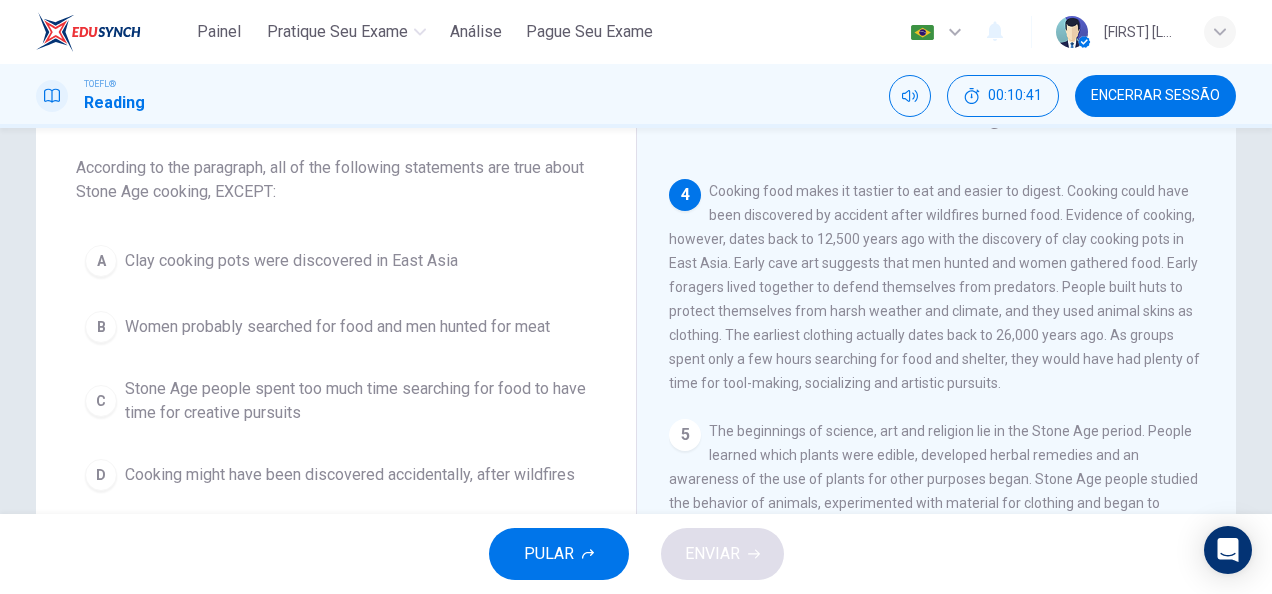 click on "Stone Age people spent too much time searching for food to have time for creative pursuits" at bounding box center (356, 401) 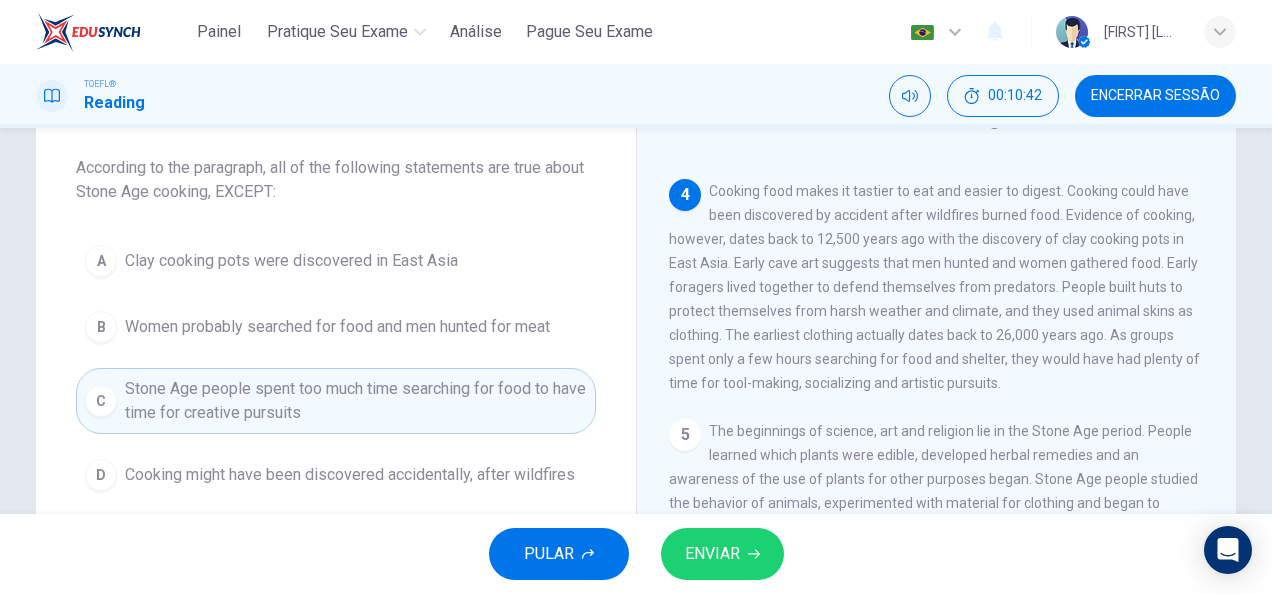 click 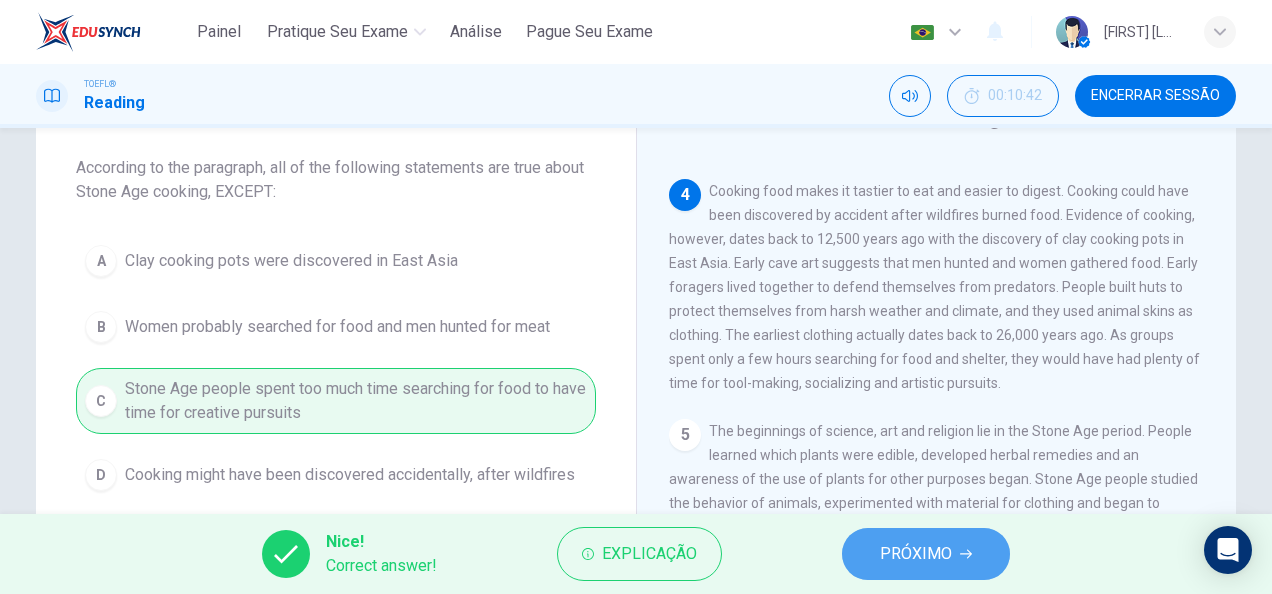click 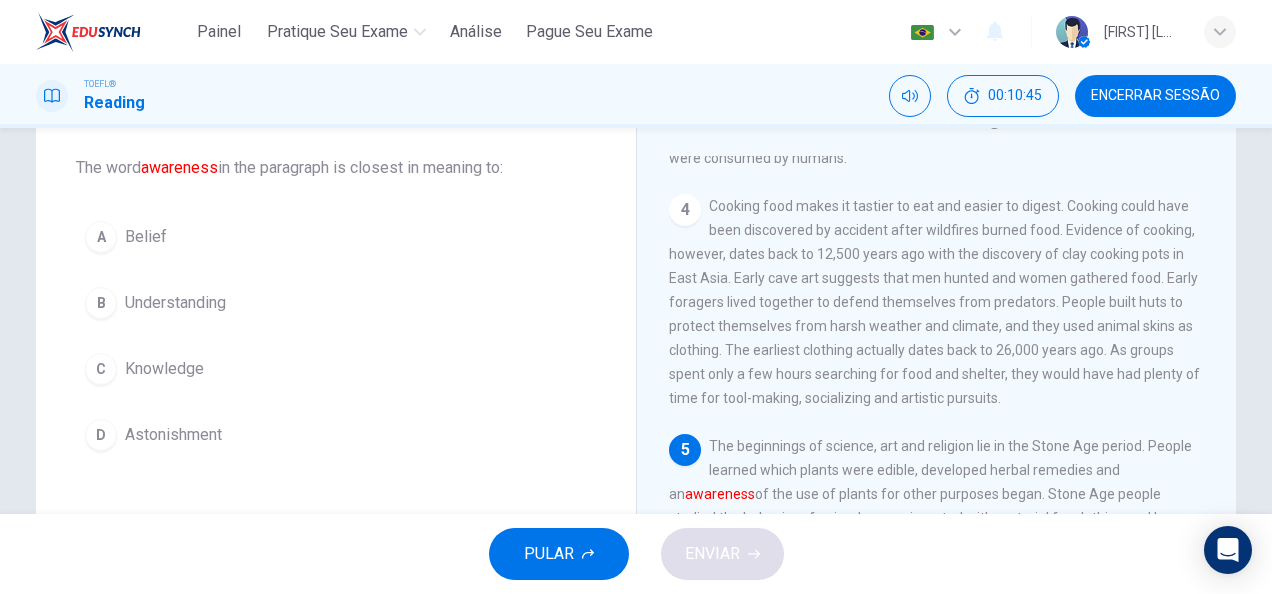 scroll, scrollTop: 703, scrollLeft: 0, axis: vertical 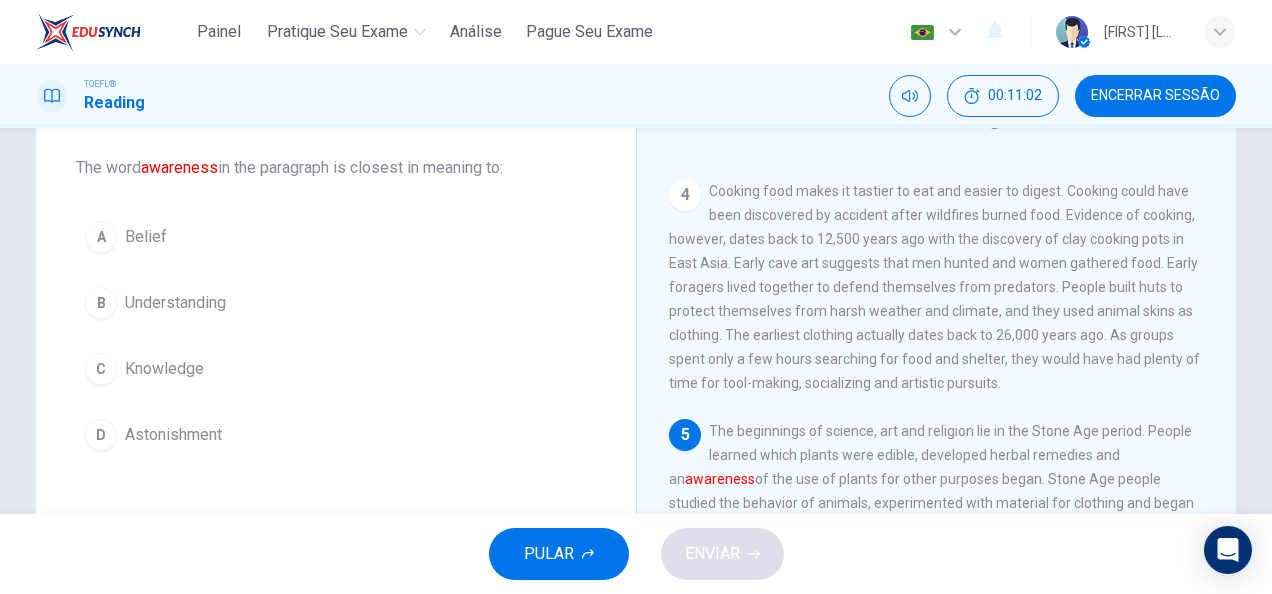 click on "C" at bounding box center [101, 369] 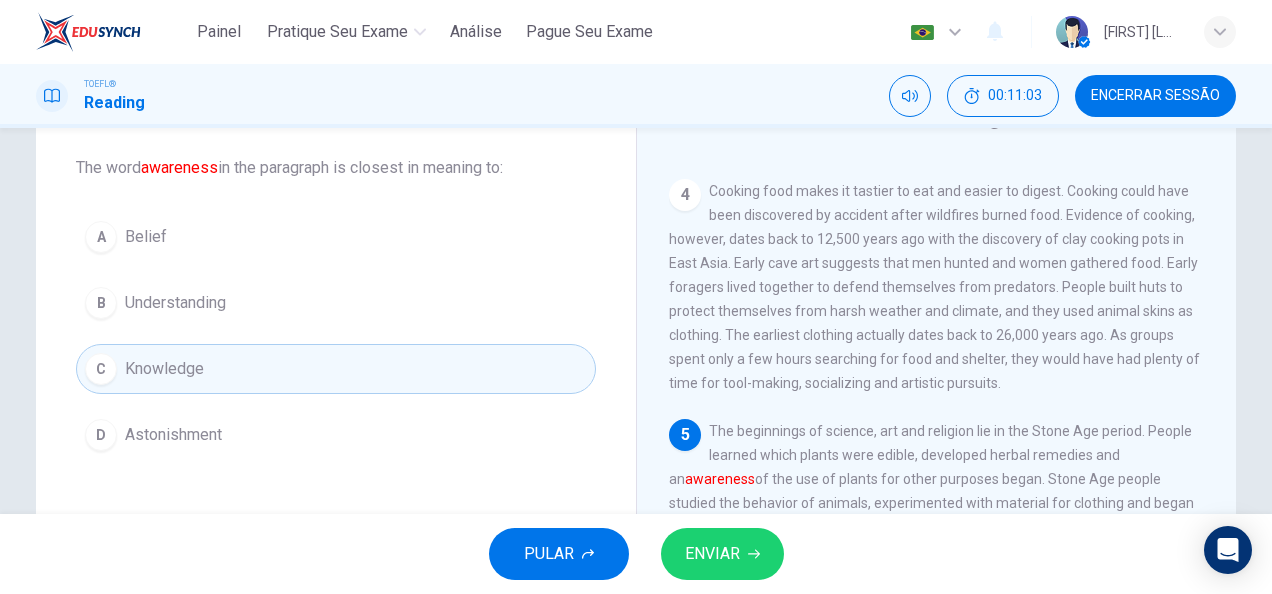 click on "ENVIAR" at bounding box center (722, 554) 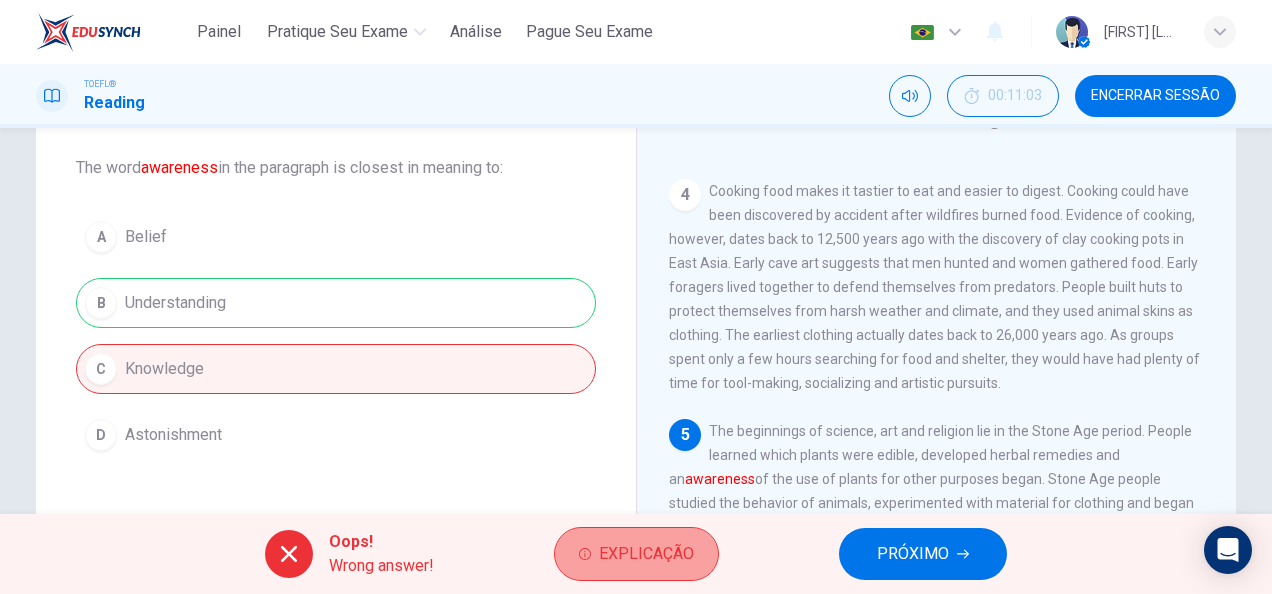 click on "Explicação" at bounding box center (646, 554) 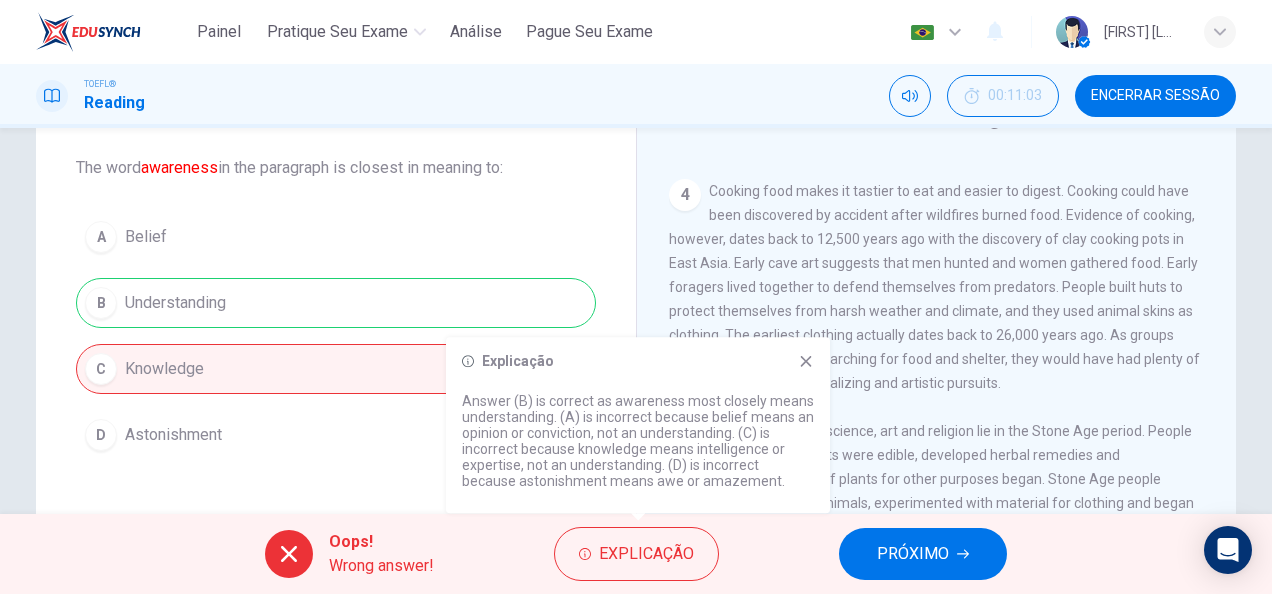 click on "PRÓXIMO" at bounding box center [923, 554] 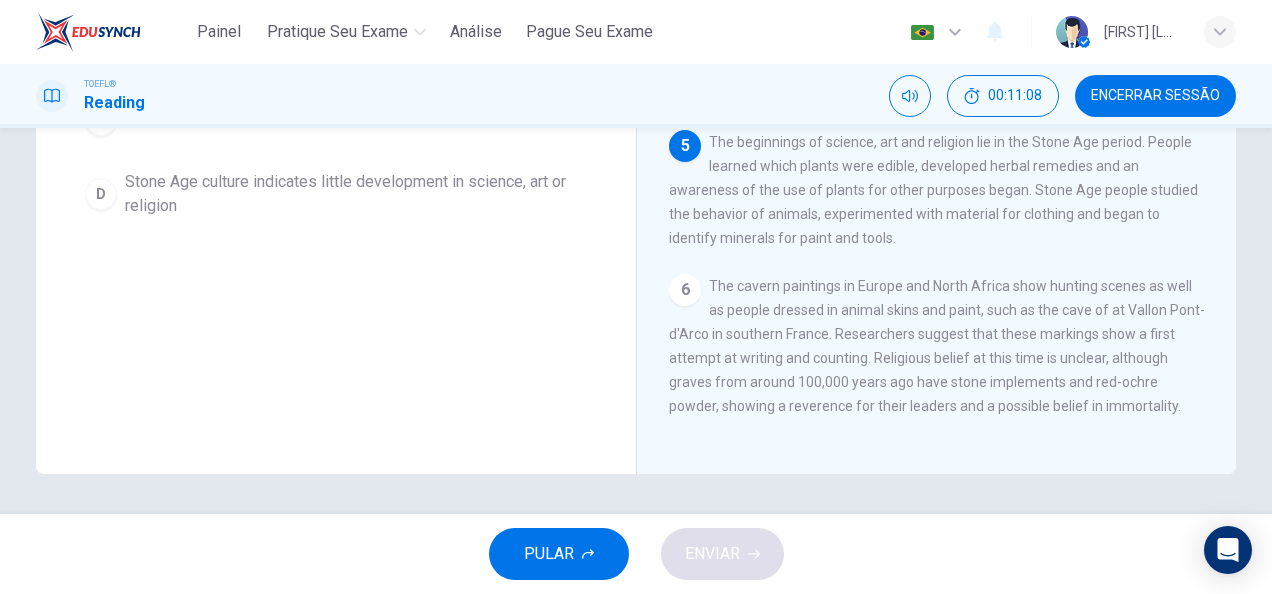 scroll, scrollTop: 289, scrollLeft: 0, axis: vertical 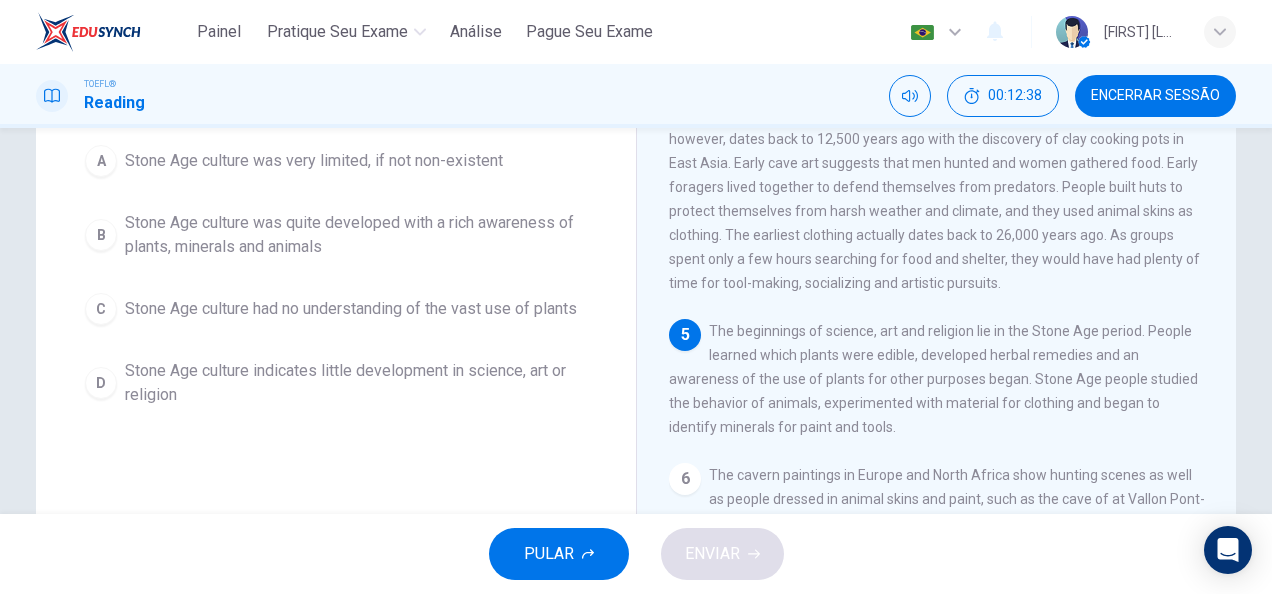 click on "Stone Age culture was quite developed with a rich awareness of plants, minerals and animals" at bounding box center (356, 235) 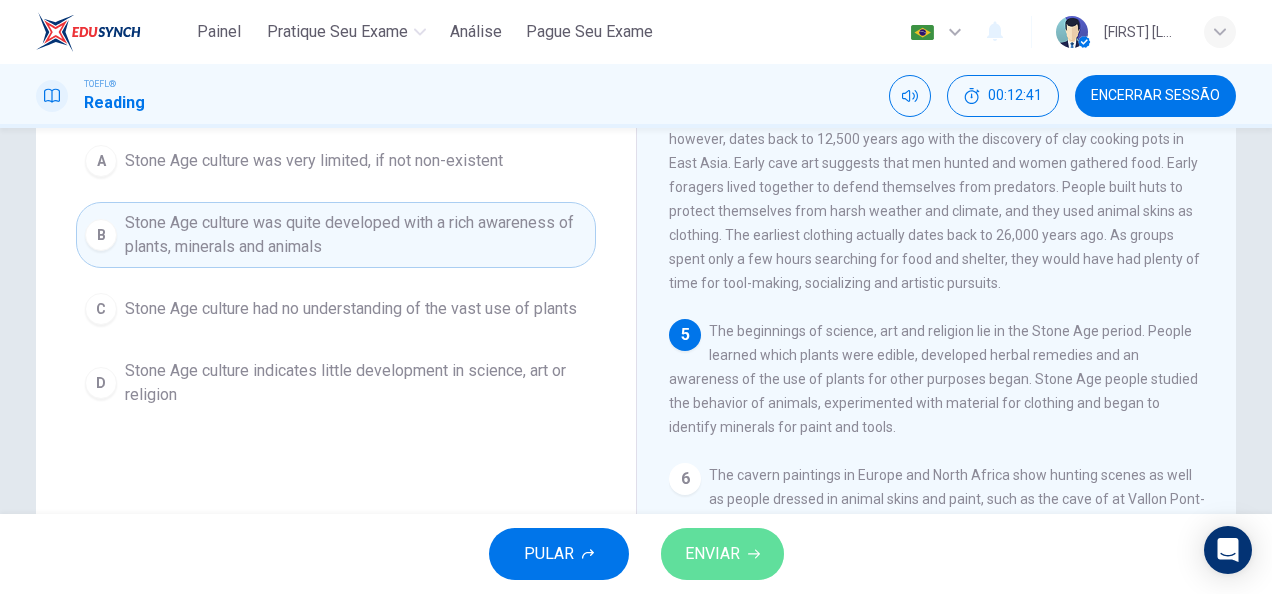 click on "ENVIAR" at bounding box center (712, 554) 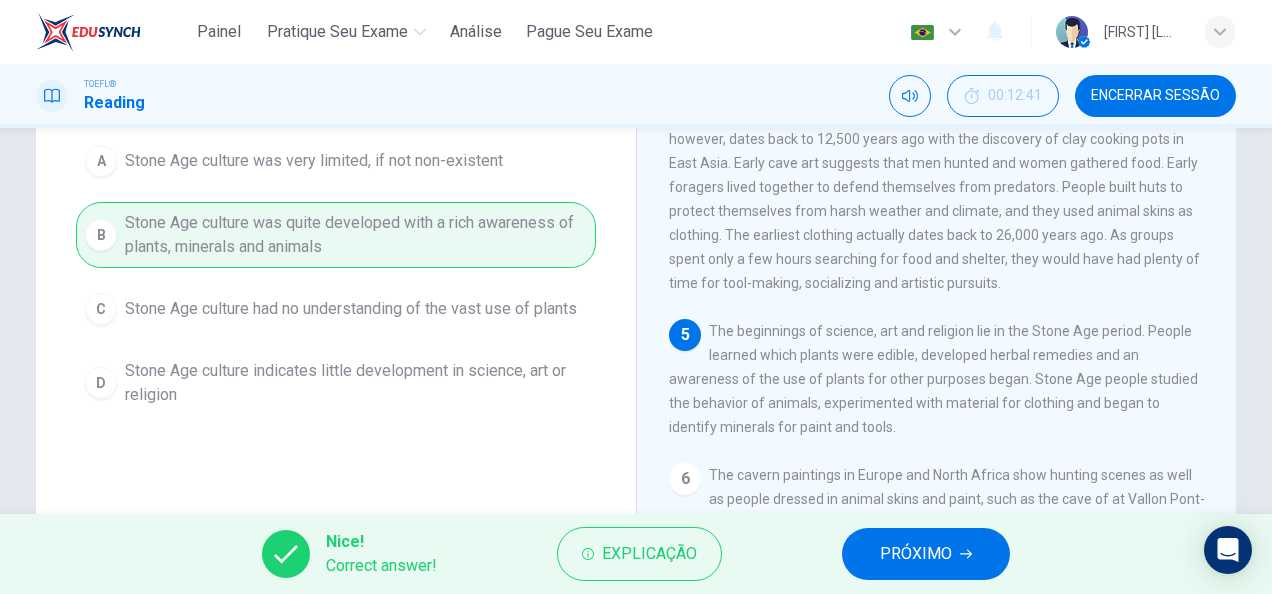 click 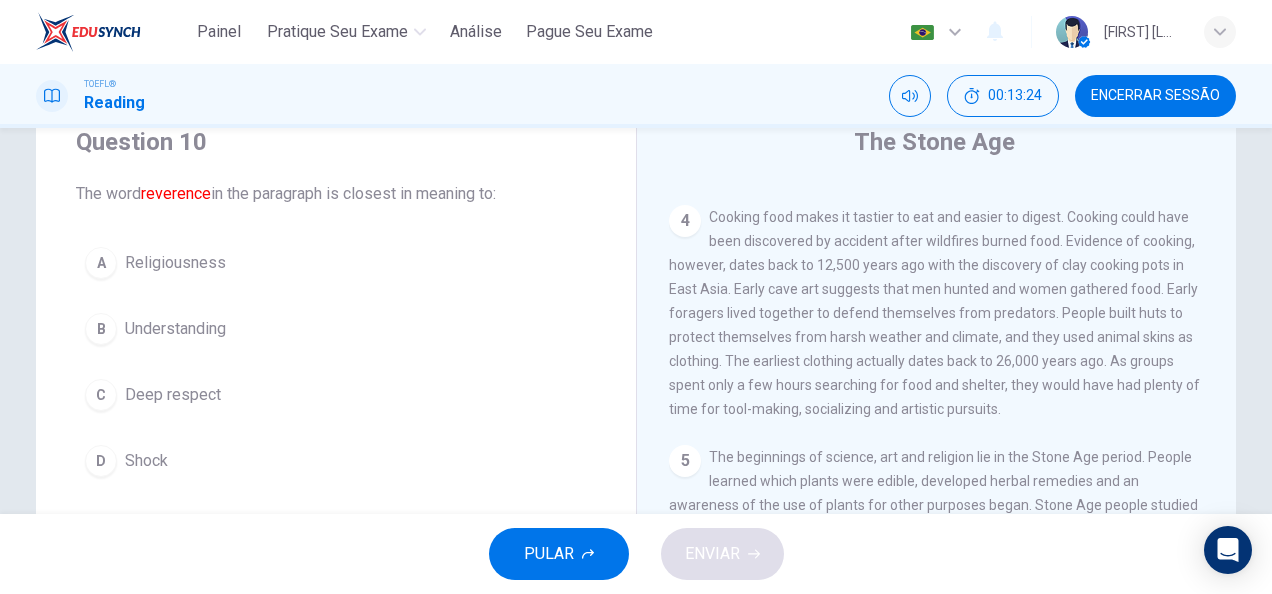 scroll, scrollTop: 100, scrollLeft: 0, axis: vertical 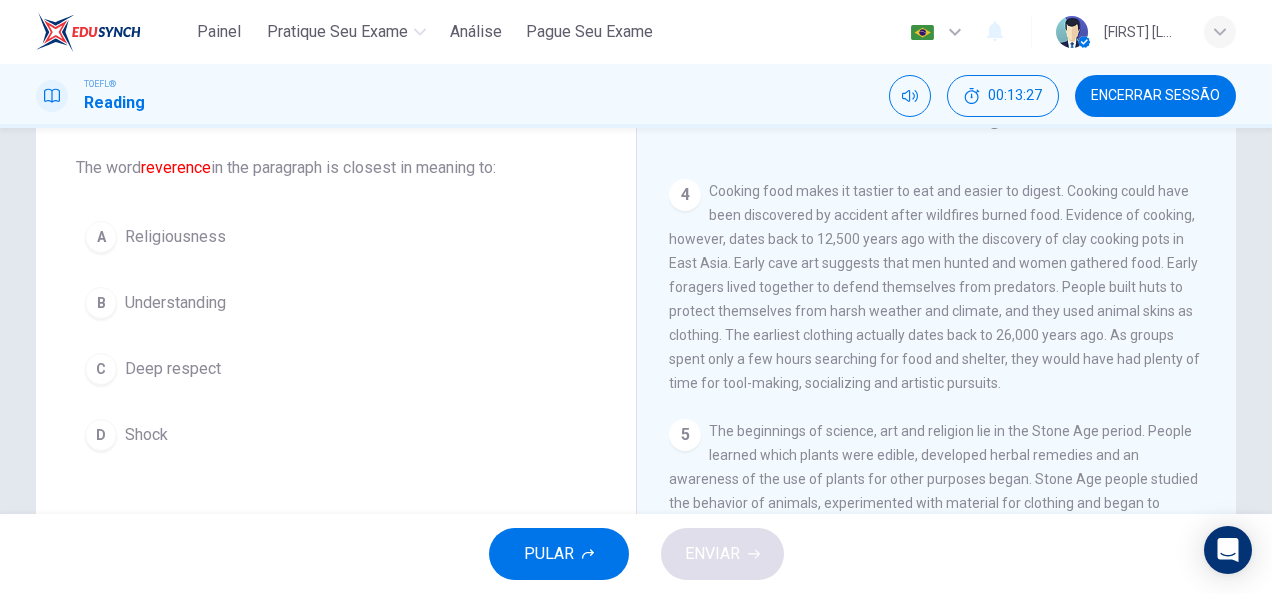click on "Deep respect" at bounding box center (173, 369) 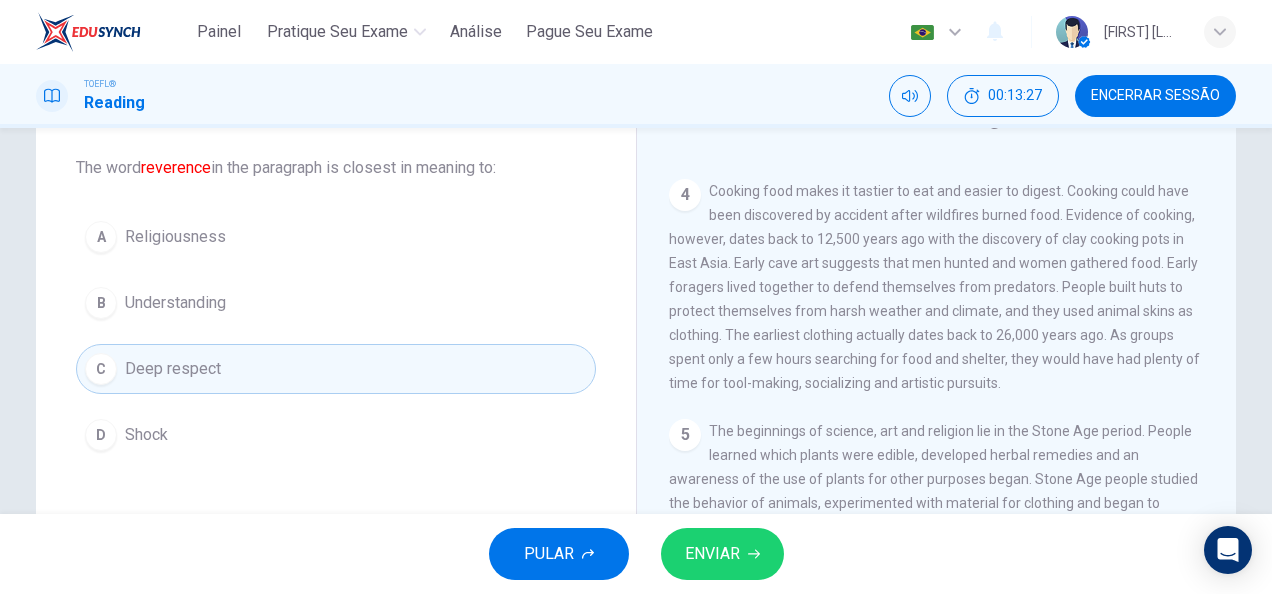 click on "ENVIAR" at bounding box center [712, 554] 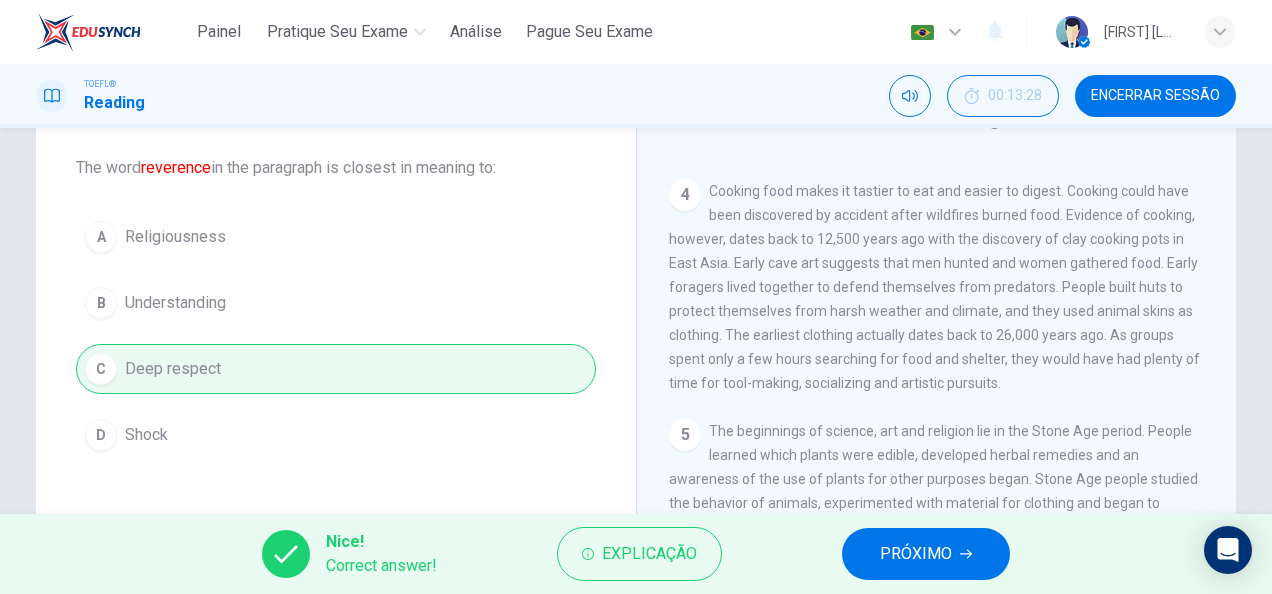 scroll, scrollTop: 0, scrollLeft: 0, axis: both 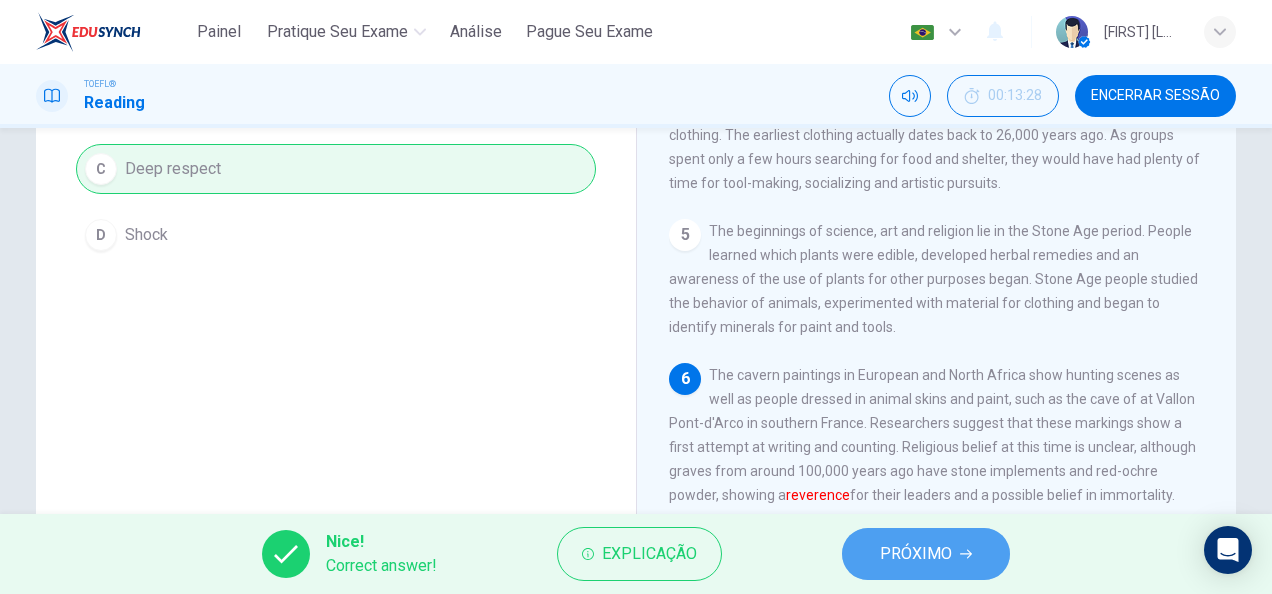 click on "PRÓXIMO" at bounding box center [916, 554] 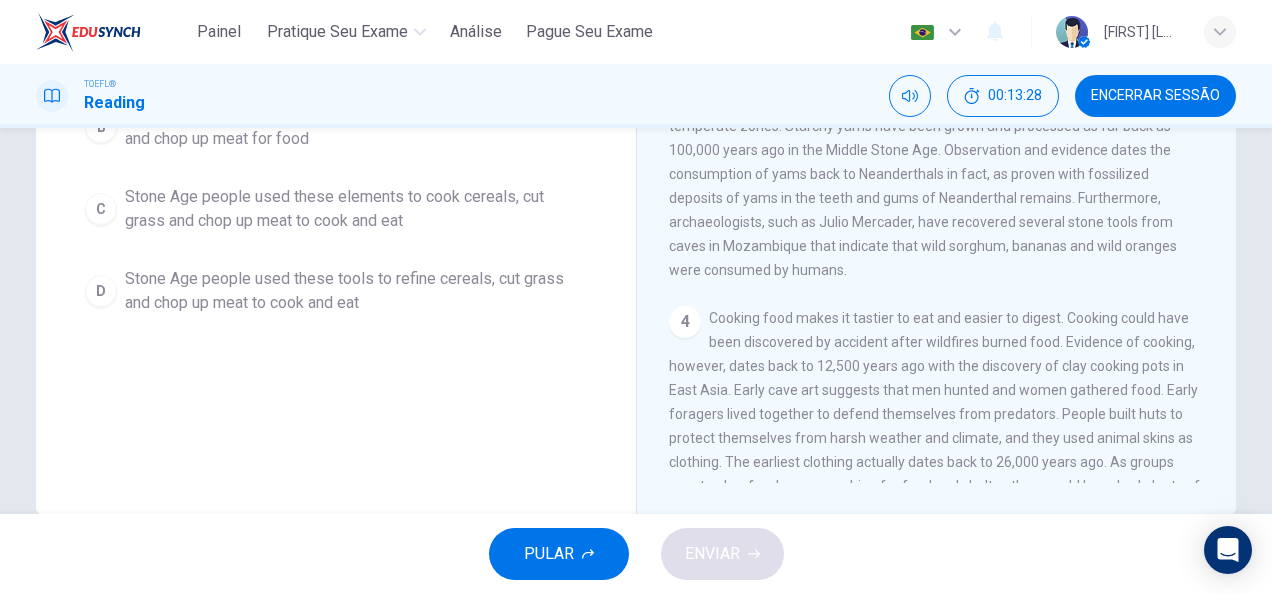 scroll, scrollTop: 246, scrollLeft: 0, axis: vertical 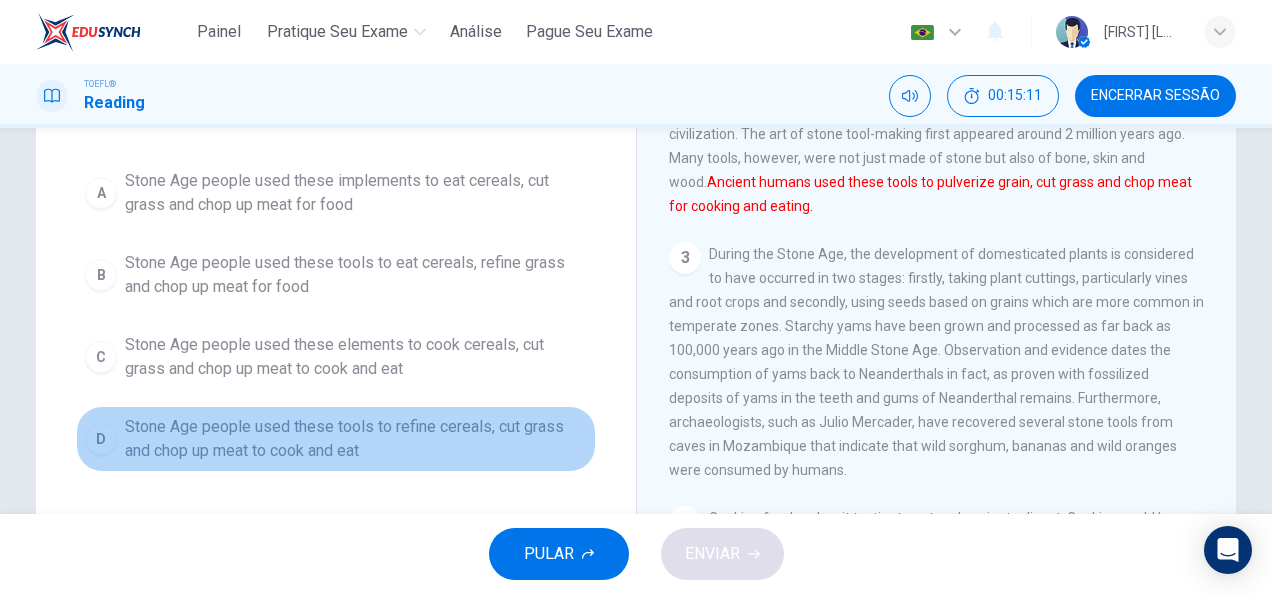 click on "Stone Age people used these tools to refine cereals, cut grass and chop up meat to cook and eat" at bounding box center (356, 439) 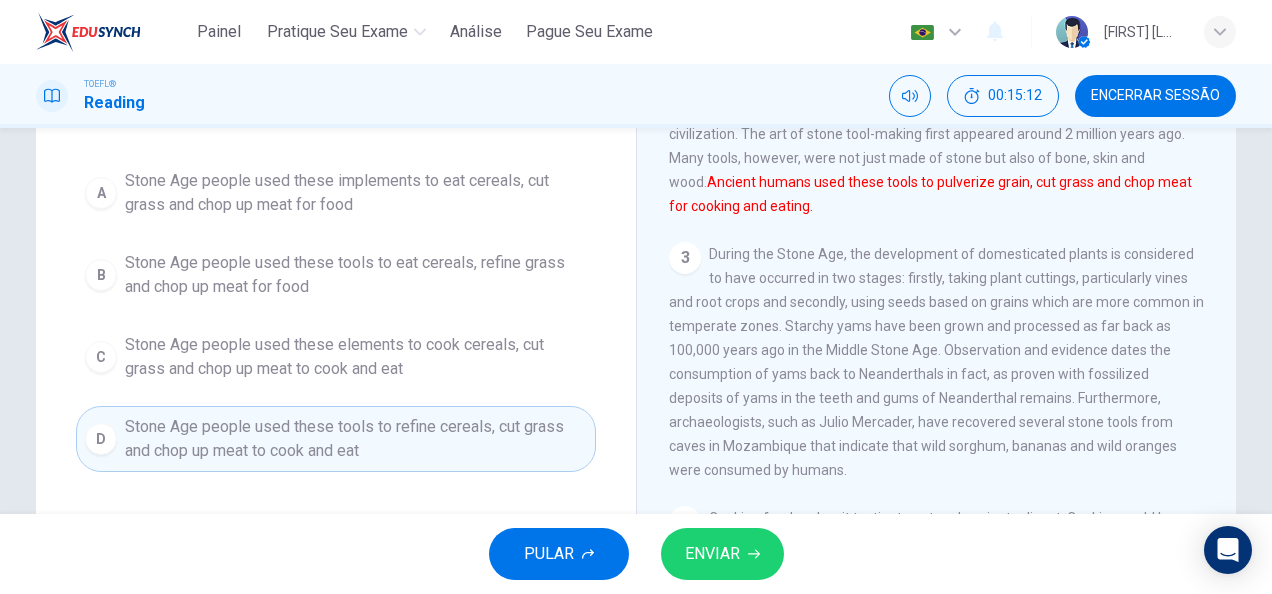click on "ENVIAR" at bounding box center [722, 554] 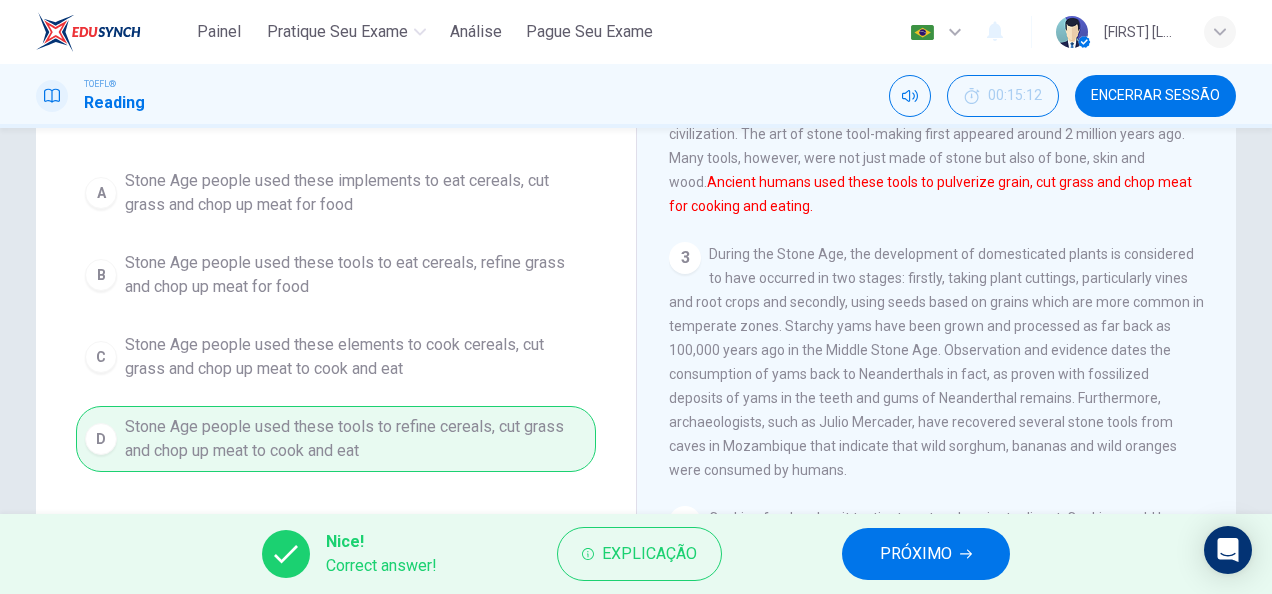 click on "PRÓXIMO" at bounding box center (916, 554) 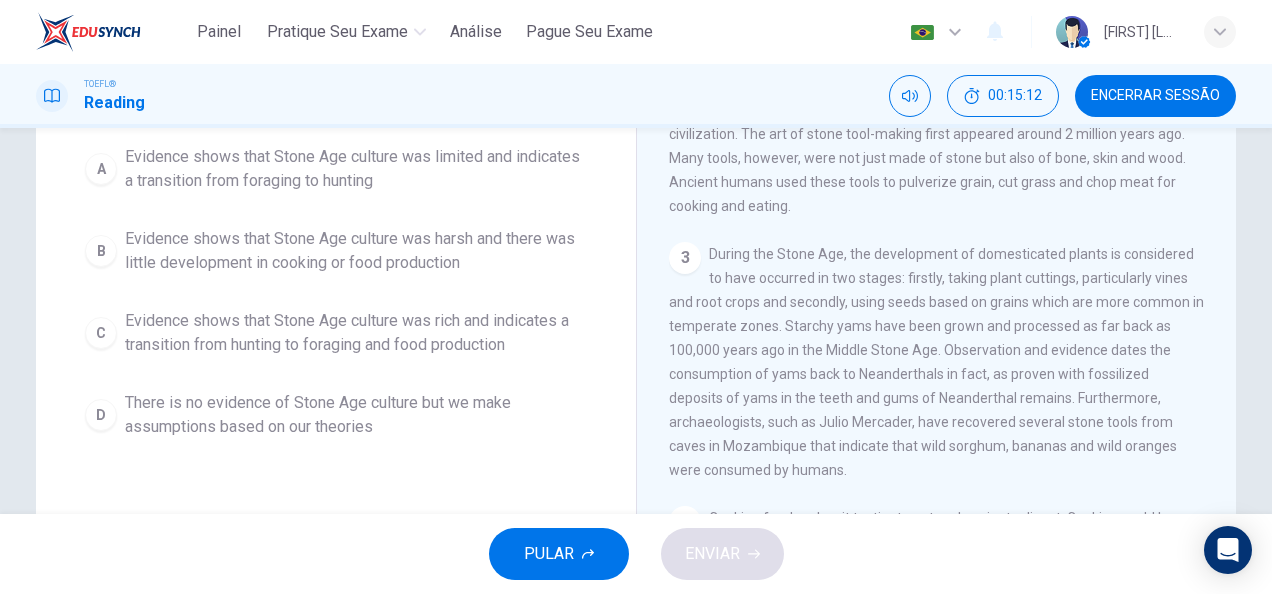 scroll, scrollTop: 176, scrollLeft: 0, axis: vertical 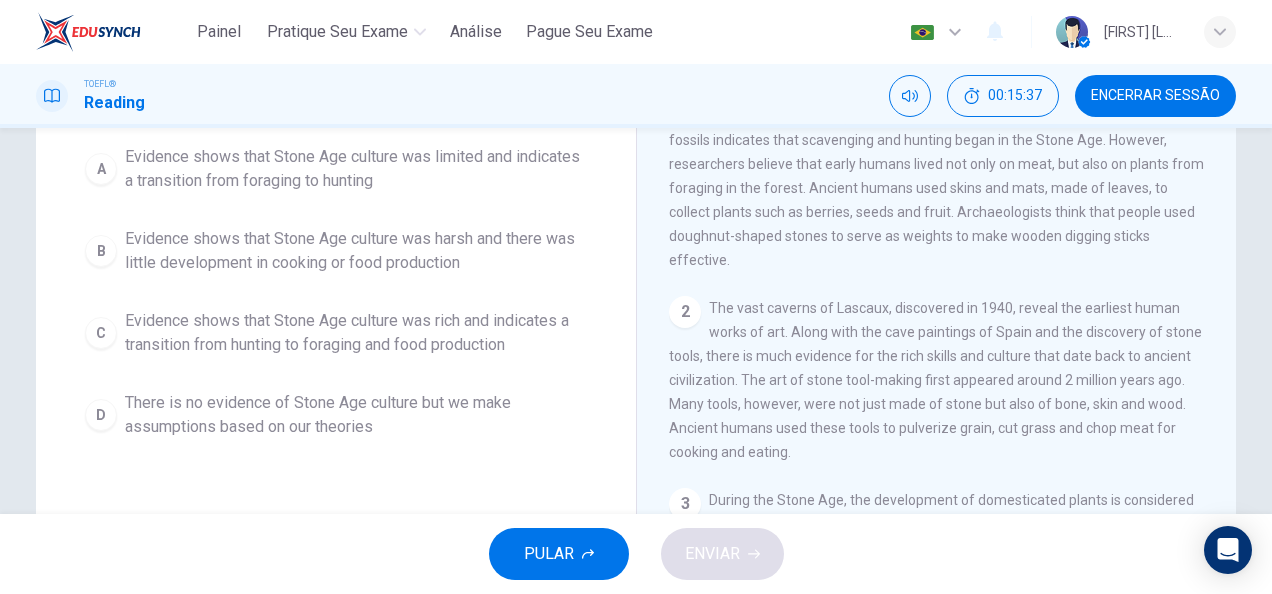 click on "Evidence shows that Stone Age culture was rich and indicates a transition from hunting to foraging and food production" at bounding box center (356, 333) 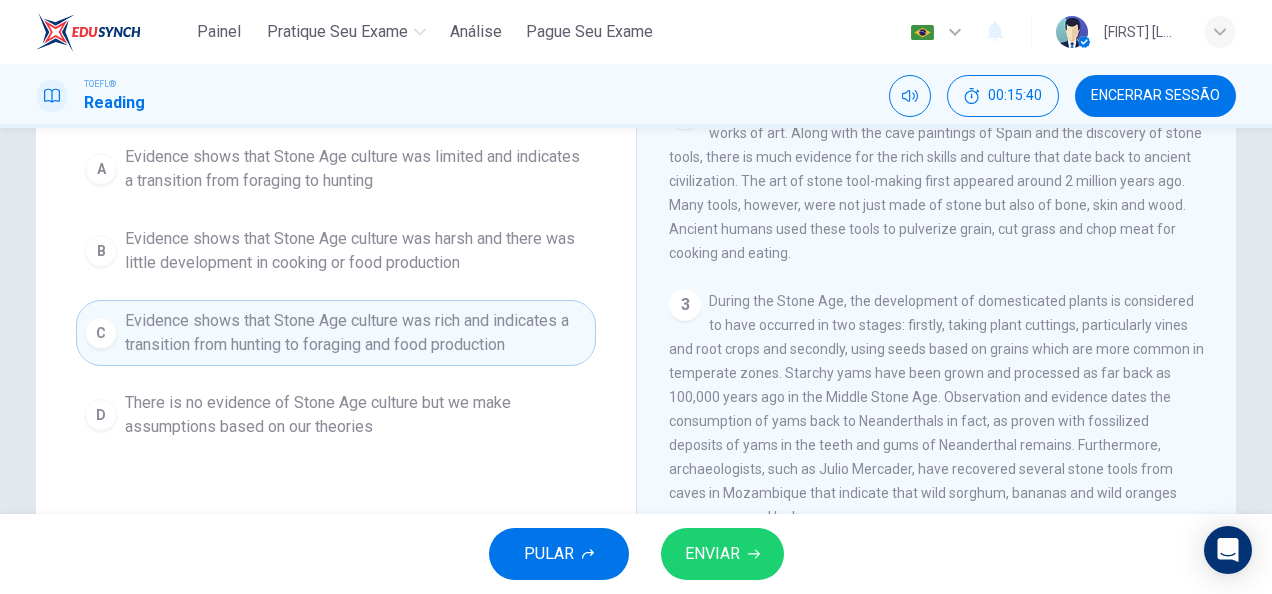 scroll, scrollTop: 200, scrollLeft: 0, axis: vertical 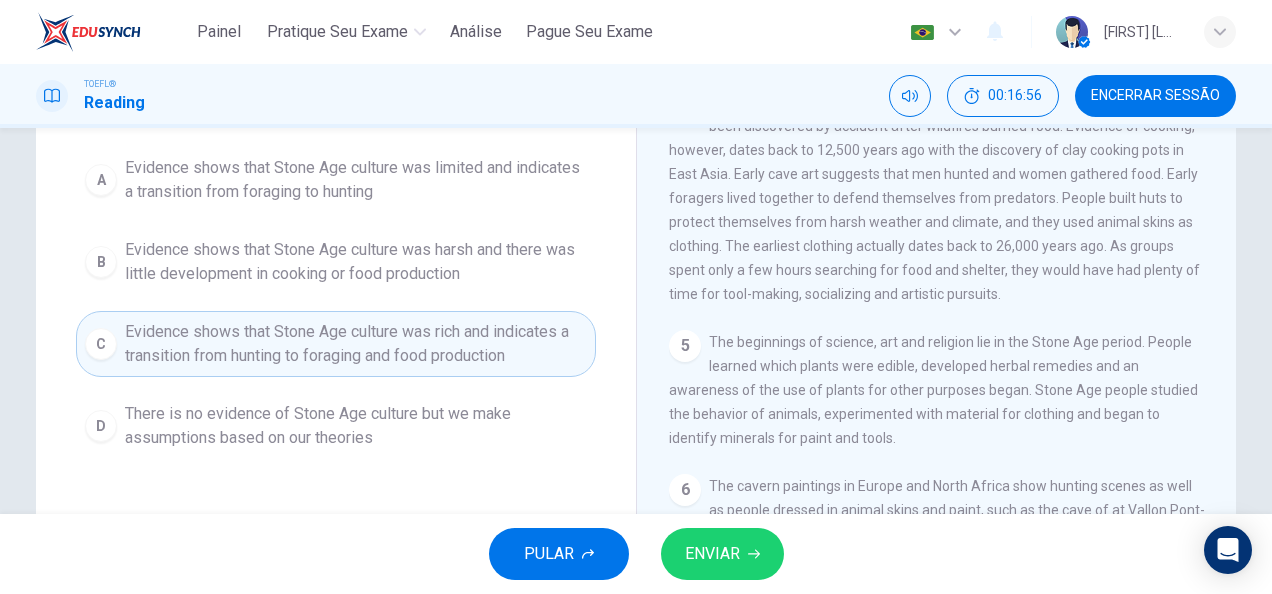 click on "ENVIAR" at bounding box center [712, 554] 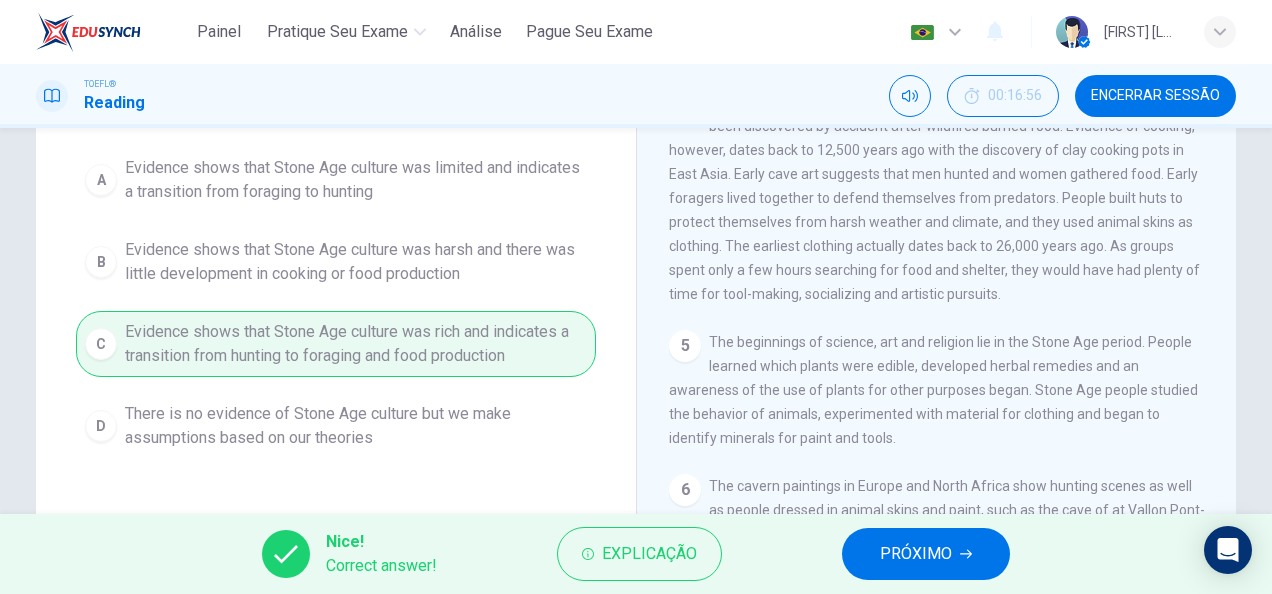 click on "PRÓXIMO" at bounding box center (916, 554) 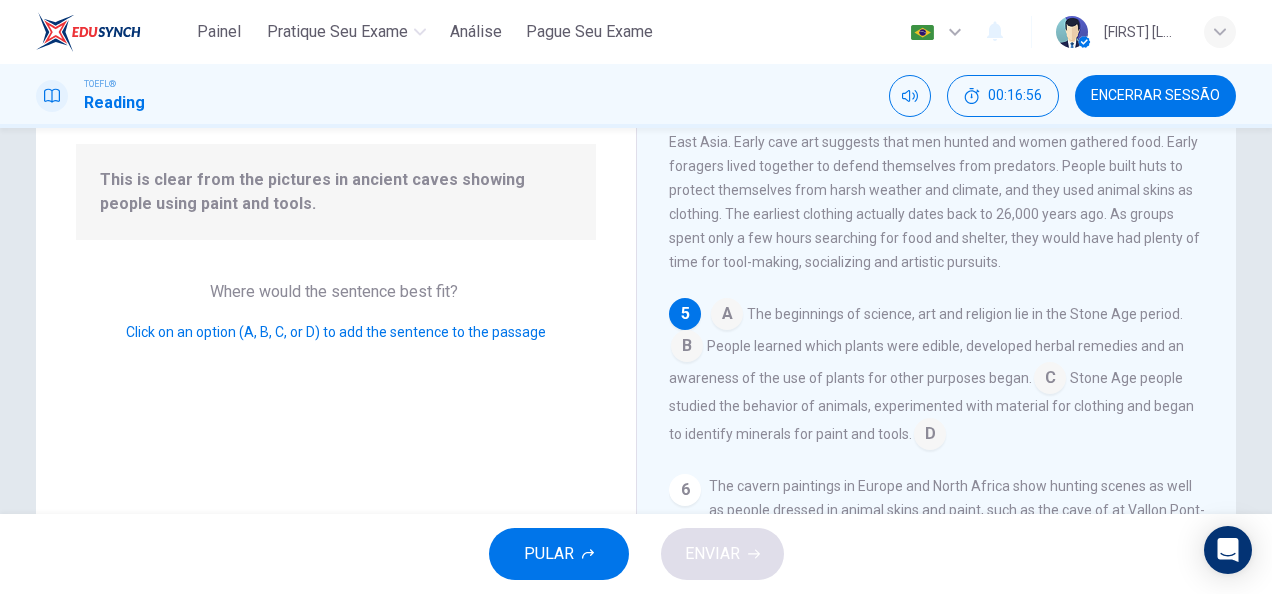 scroll, scrollTop: 732, scrollLeft: 0, axis: vertical 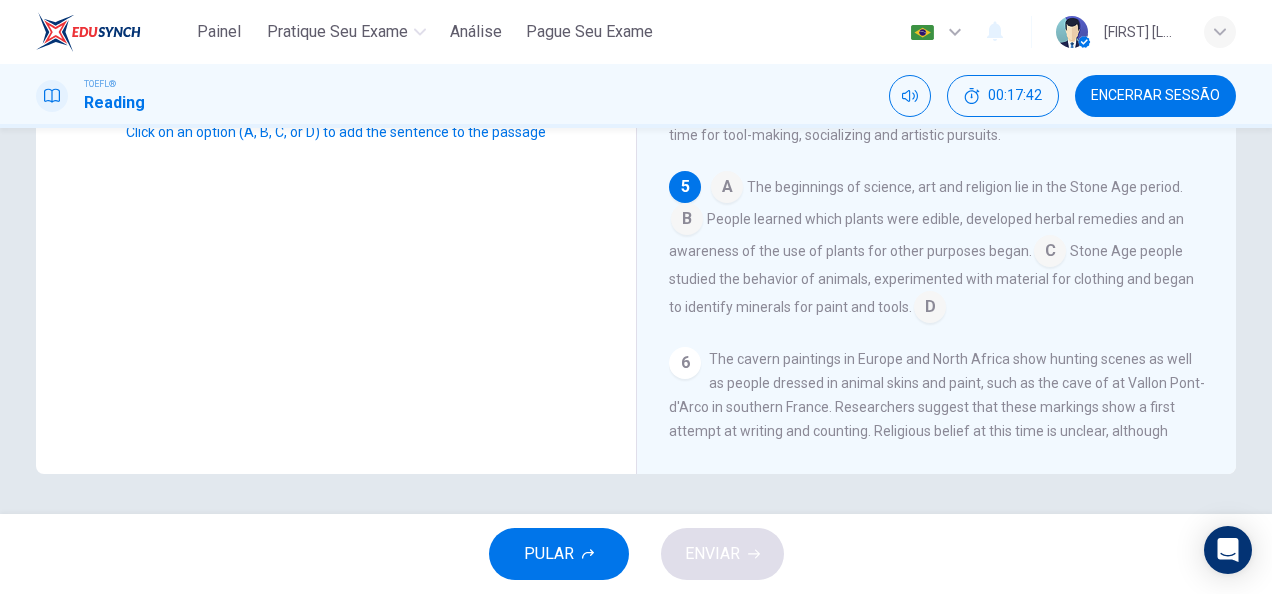click at bounding box center (930, 309) 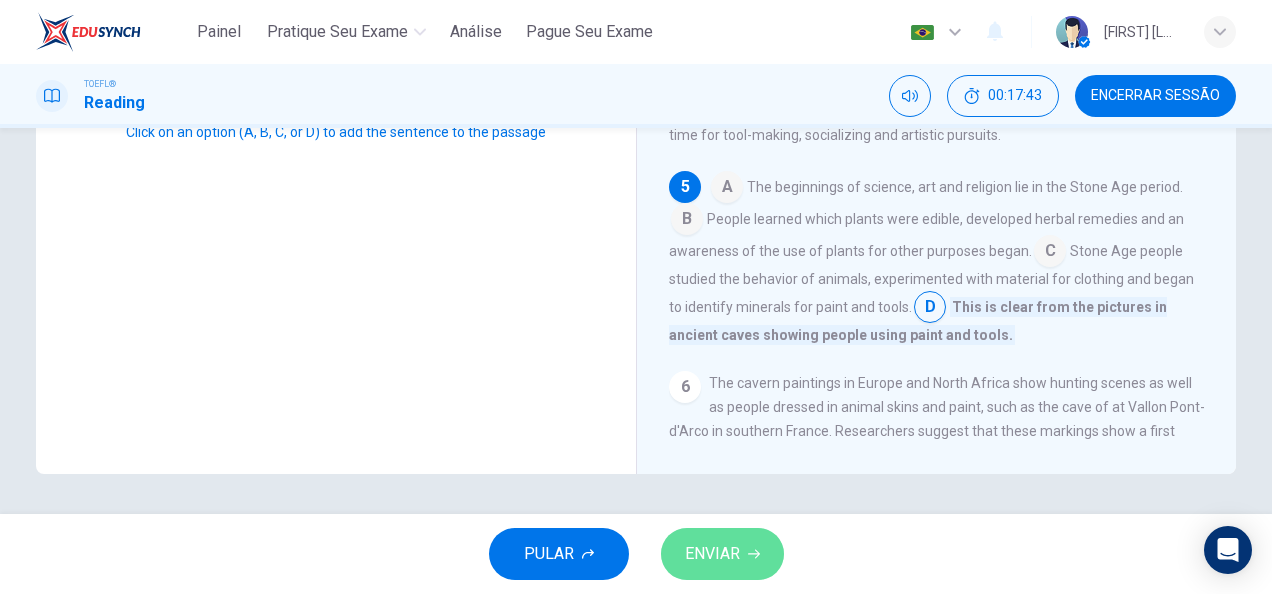 click on "ENVIAR" at bounding box center [712, 554] 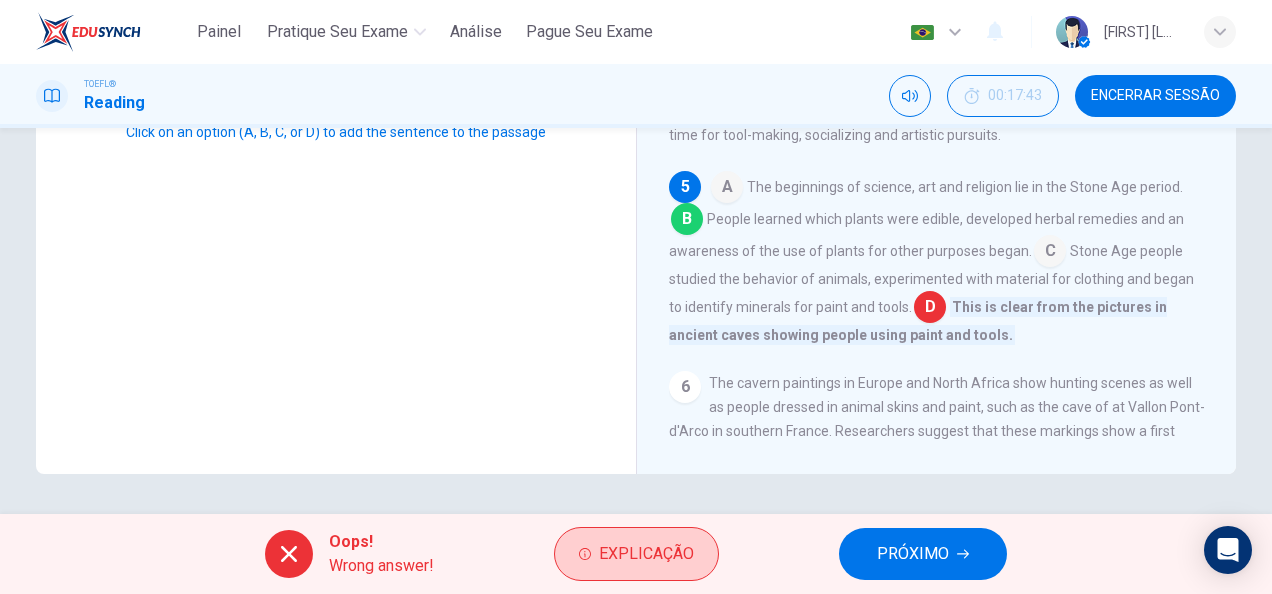 click on "Explicação" at bounding box center (646, 554) 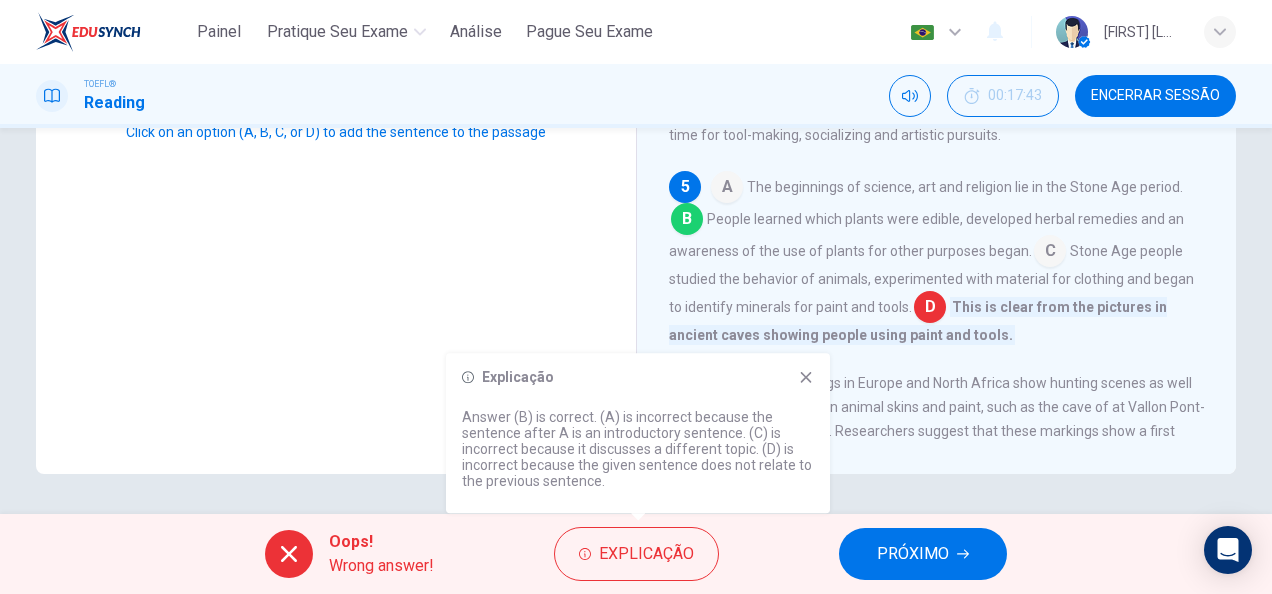 click 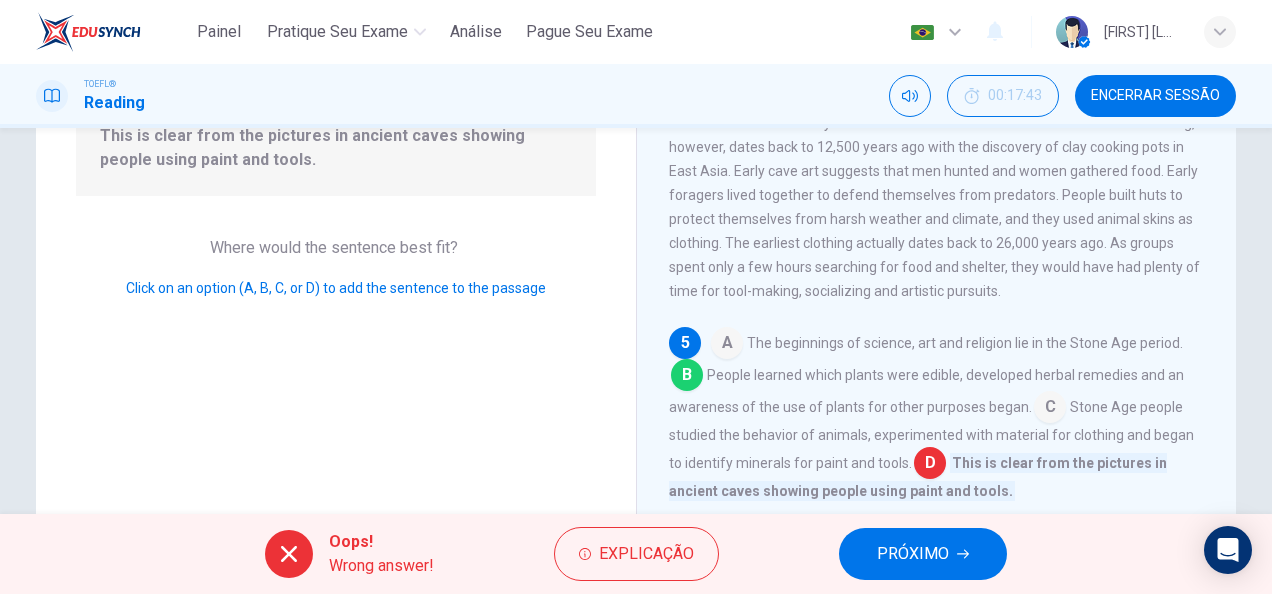 scroll, scrollTop: 0, scrollLeft: 0, axis: both 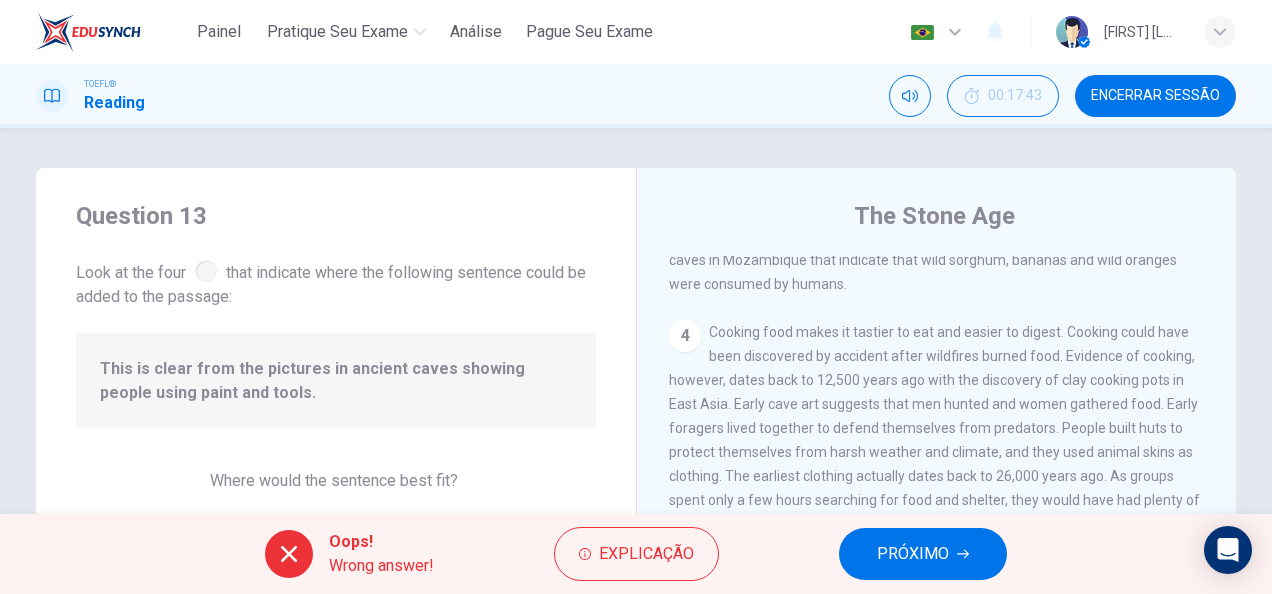 click on "PRÓXIMO" at bounding box center (913, 554) 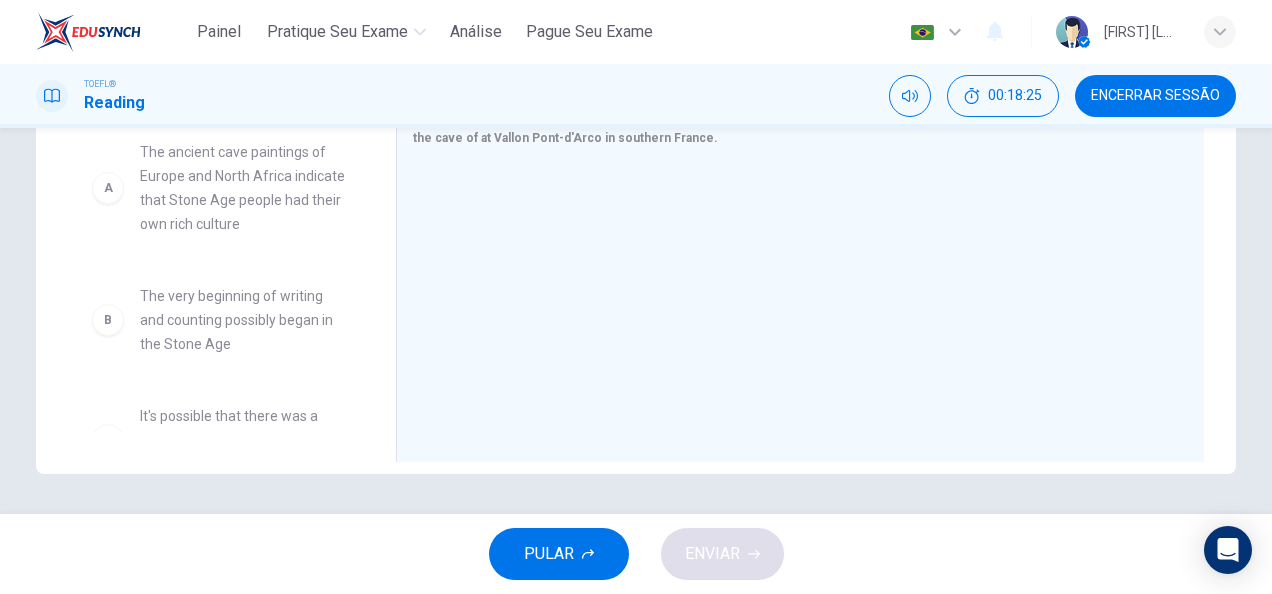 scroll, scrollTop: 289, scrollLeft: 0, axis: vertical 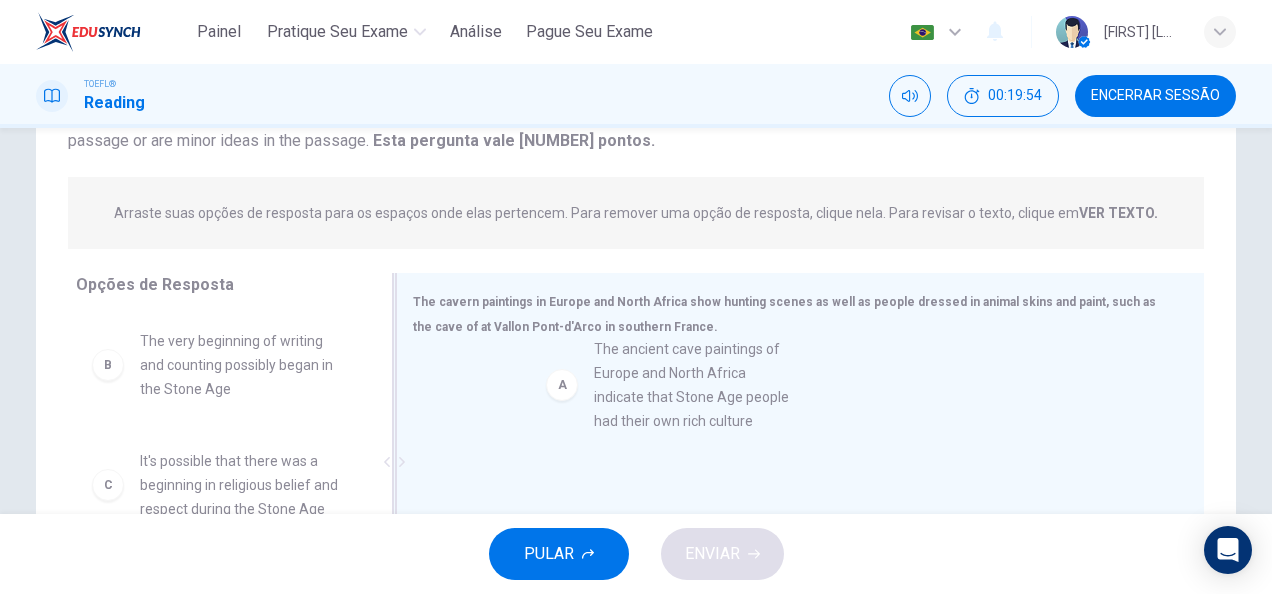 drag, startPoint x: 204, startPoint y: 384, endPoint x: 687, endPoint y: 396, distance: 483.14905 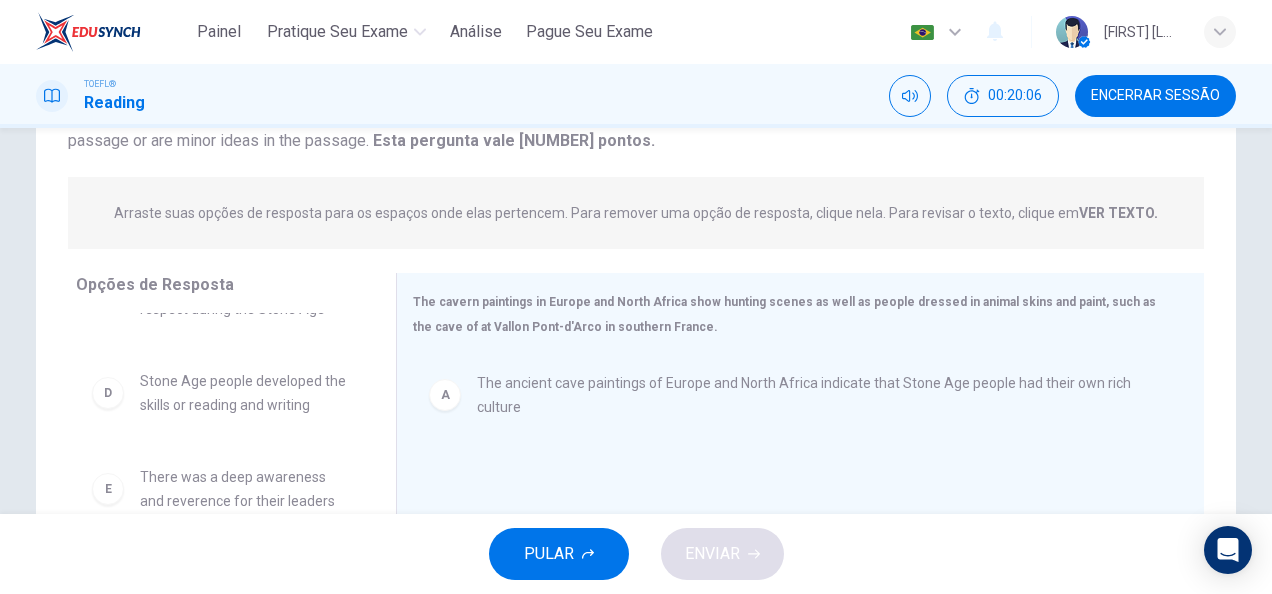scroll, scrollTop: 252, scrollLeft: 0, axis: vertical 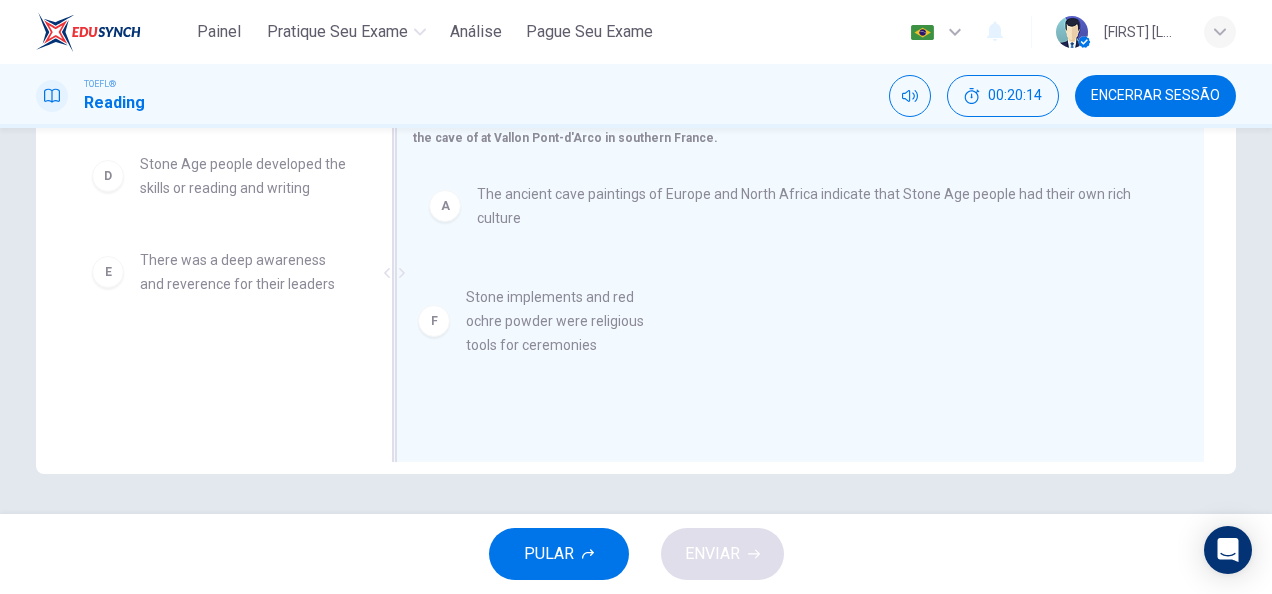 drag, startPoint x: 227, startPoint y: 384, endPoint x: 575, endPoint y: 322, distance: 353.47986 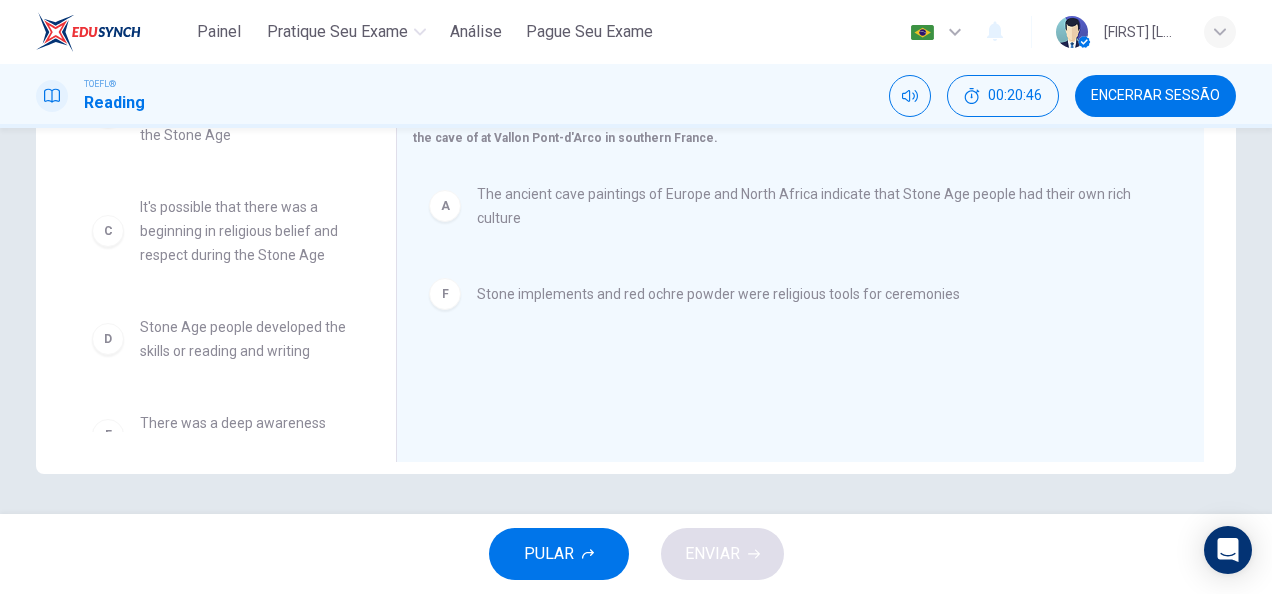 scroll, scrollTop: 64, scrollLeft: 0, axis: vertical 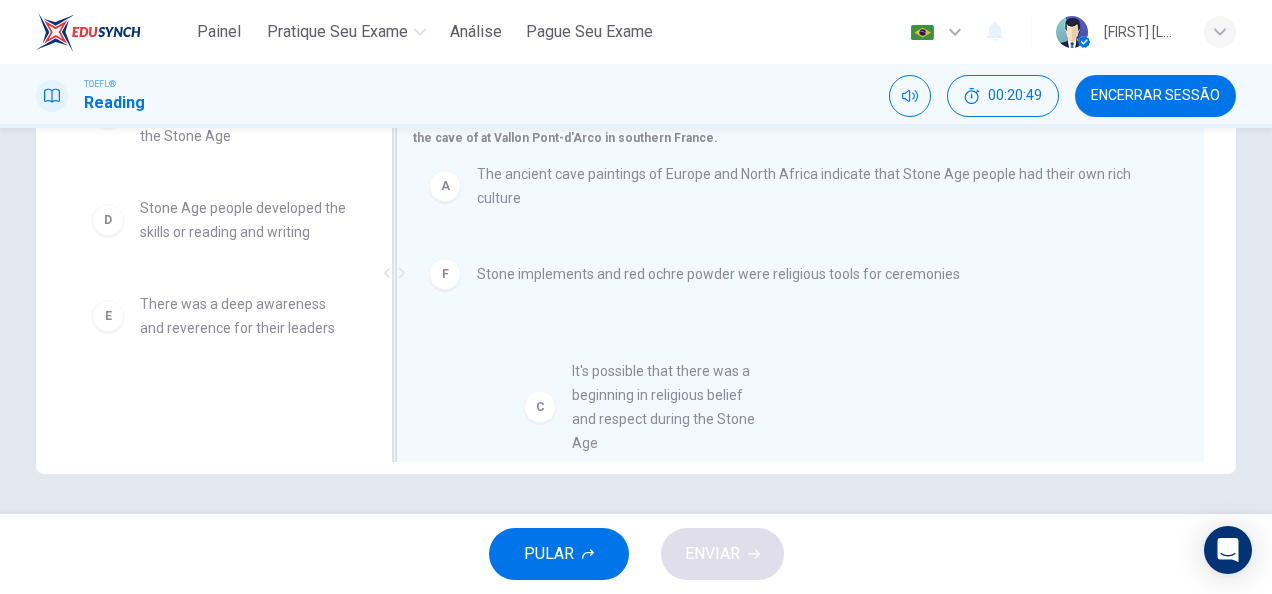 drag, startPoint x: 201, startPoint y: 256, endPoint x: 642, endPoint y: 394, distance: 462.08765 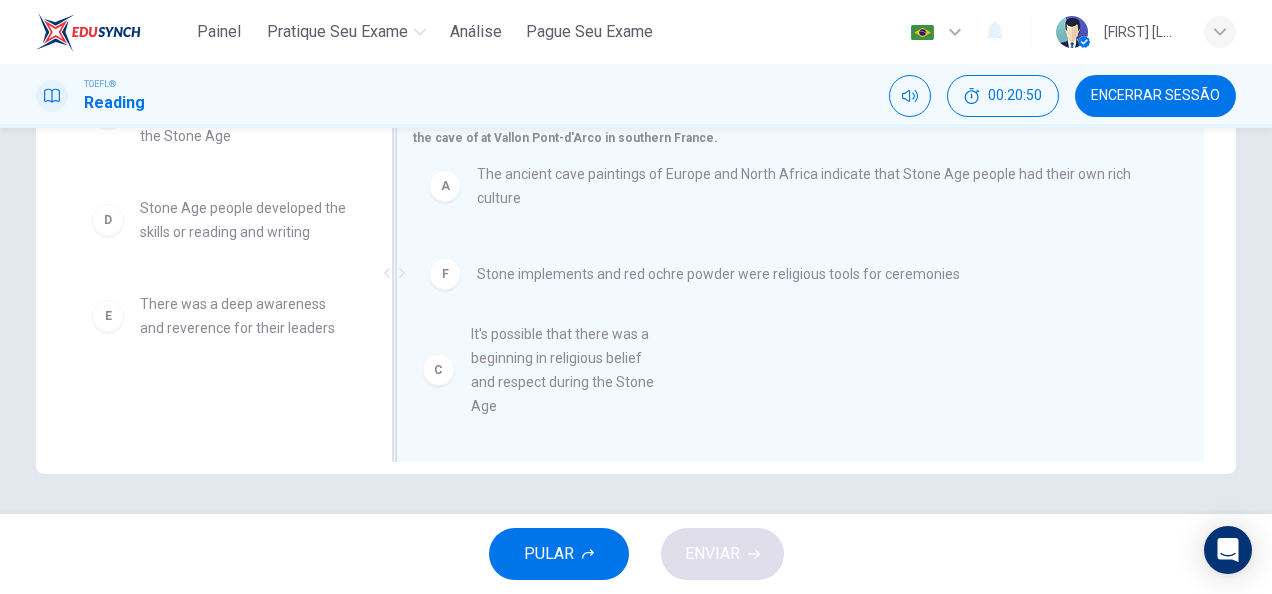 scroll, scrollTop: 0, scrollLeft: 0, axis: both 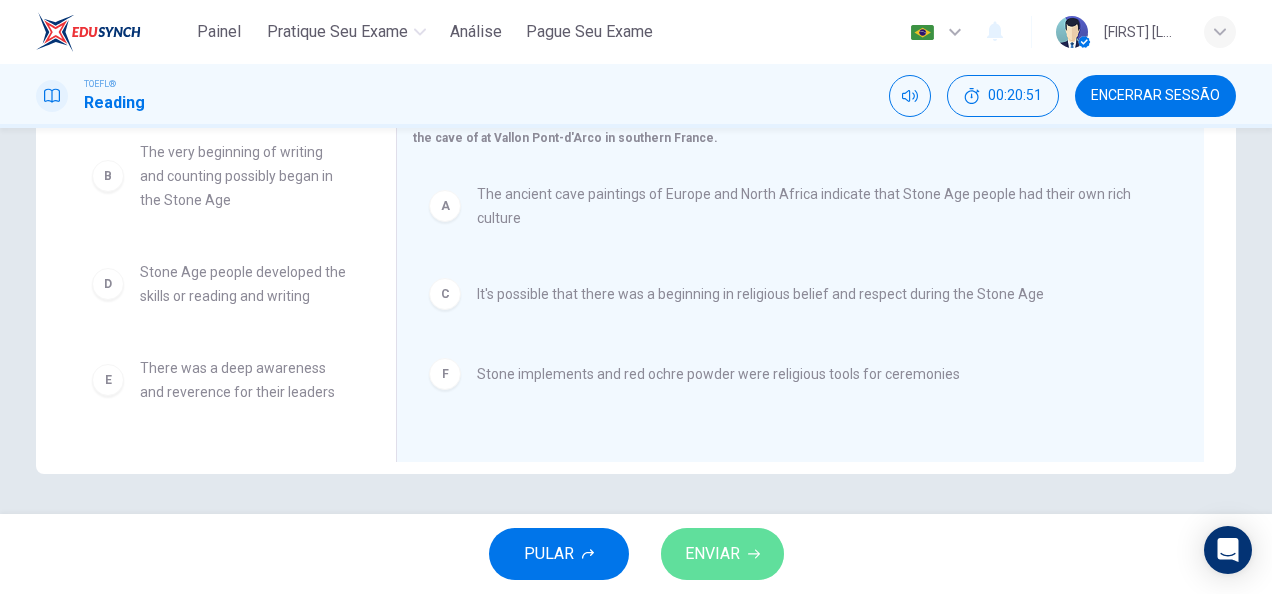 click on "ENVIAR" at bounding box center [712, 554] 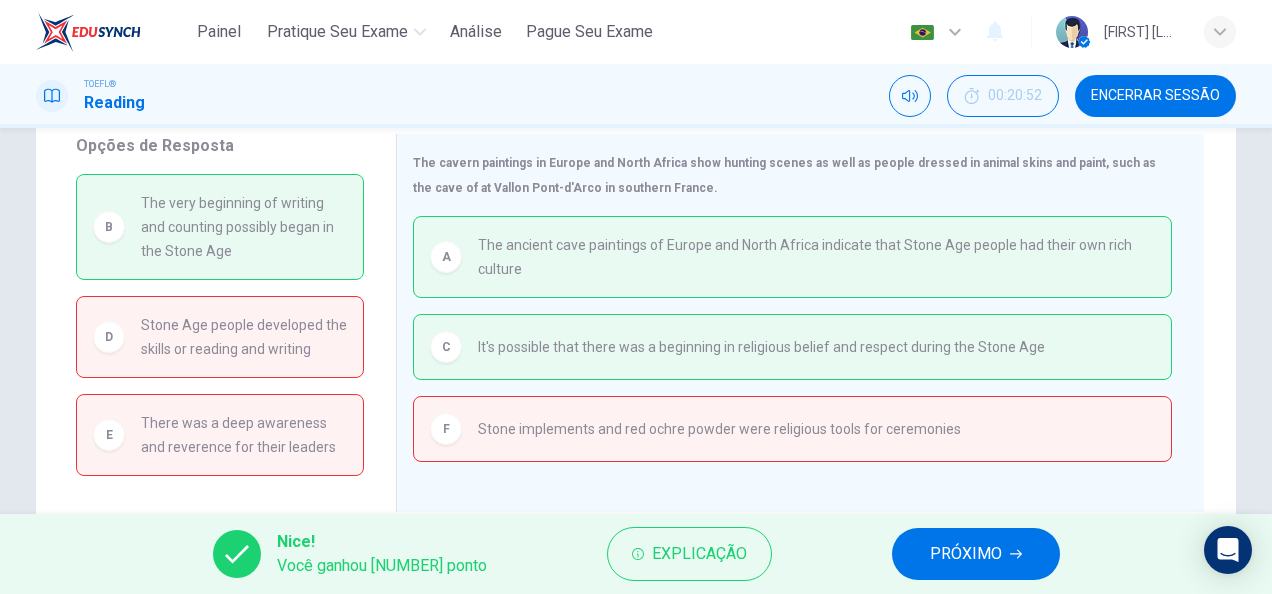scroll, scrollTop: 389, scrollLeft: 0, axis: vertical 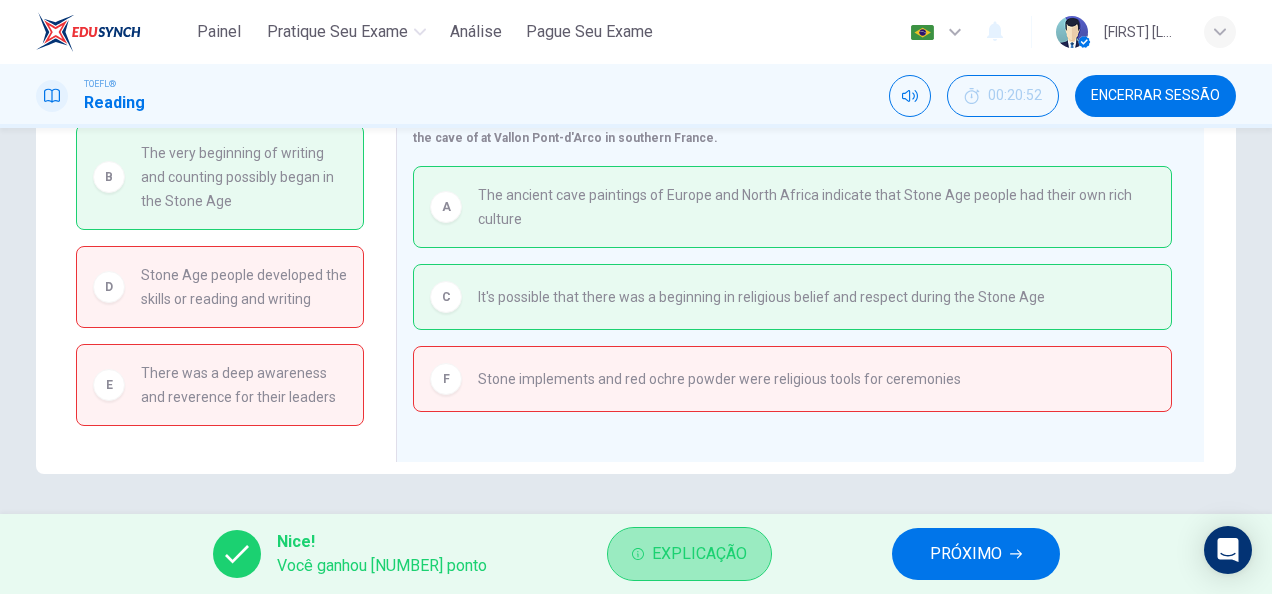 click on "Explicação" at bounding box center [699, 554] 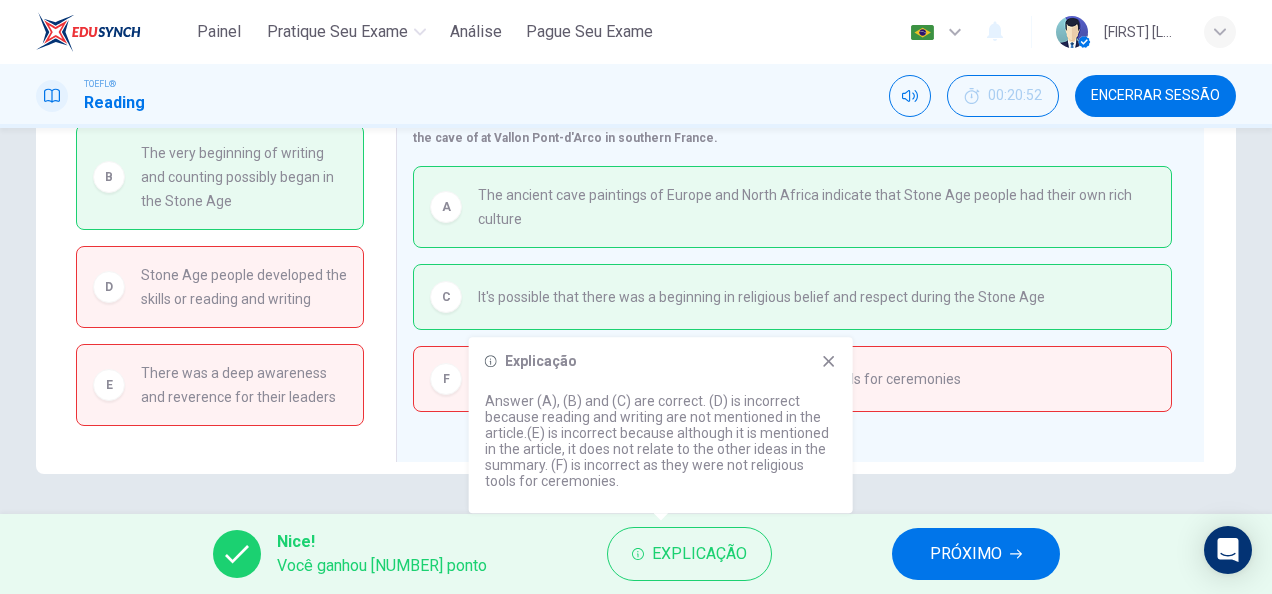 click 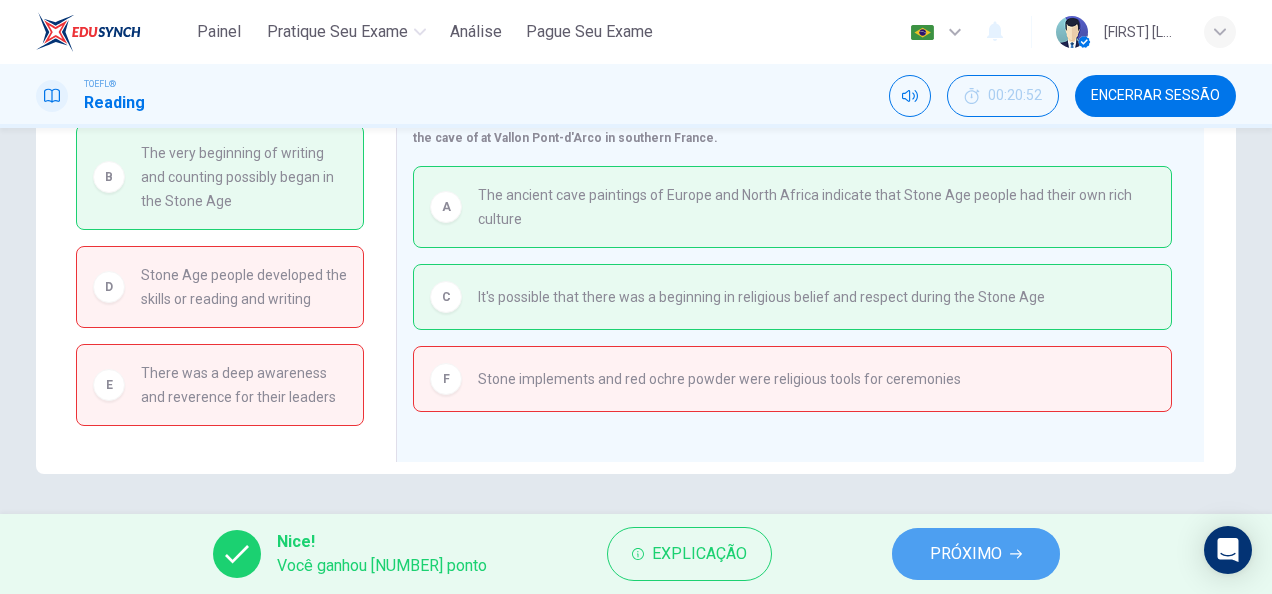 click on "PRÓXIMO" at bounding box center (966, 554) 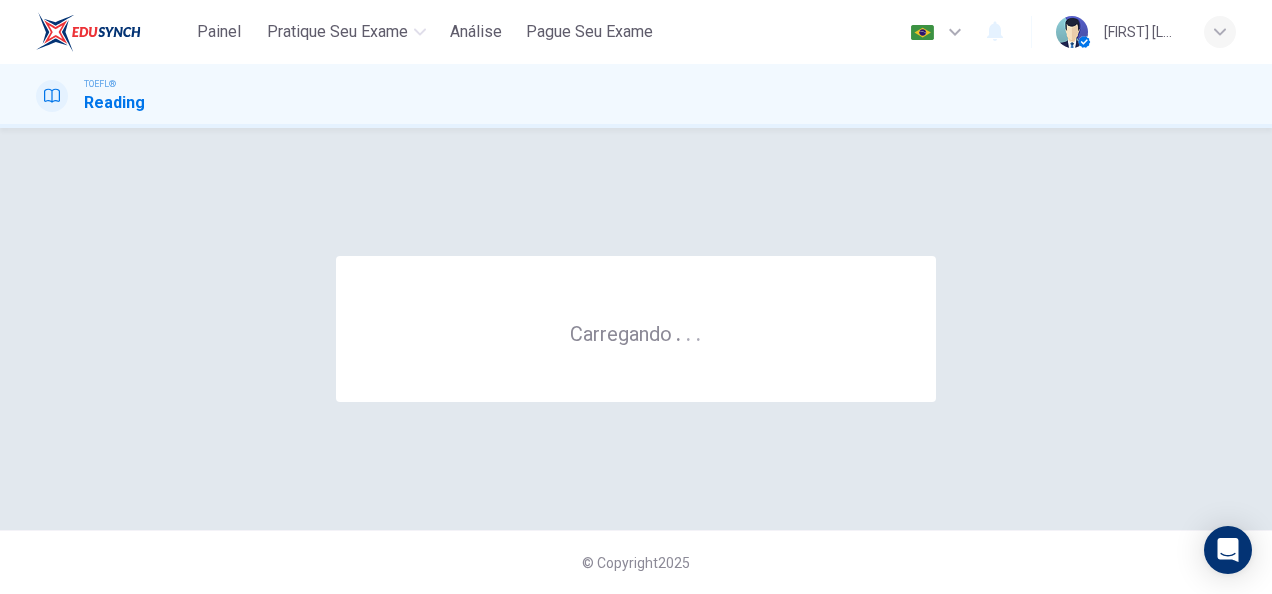 scroll, scrollTop: 0, scrollLeft: 0, axis: both 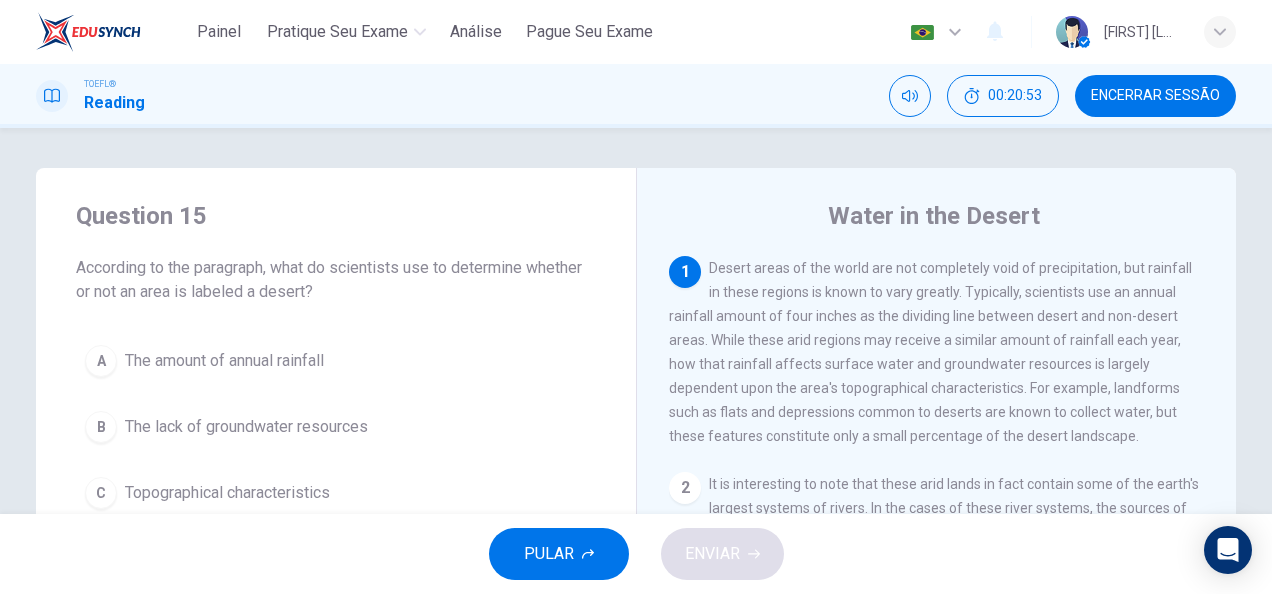 click on "Encerrar Sessão" at bounding box center (1155, 96) 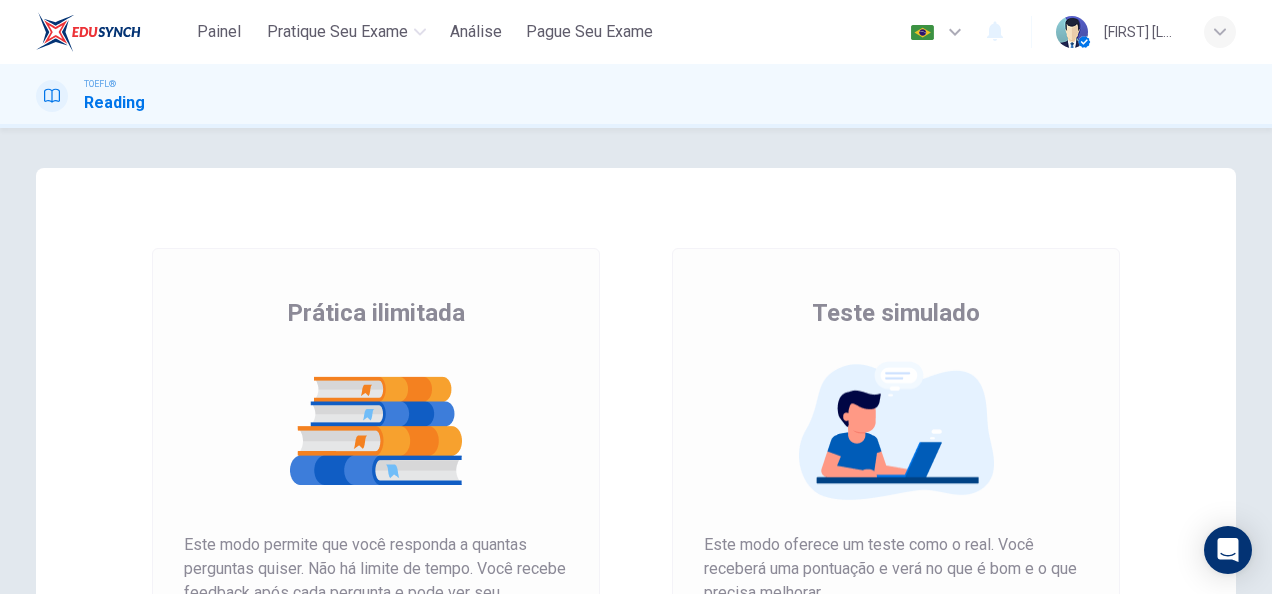 scroll, scrollTop: 0, scrollLeft: 0, axis: both 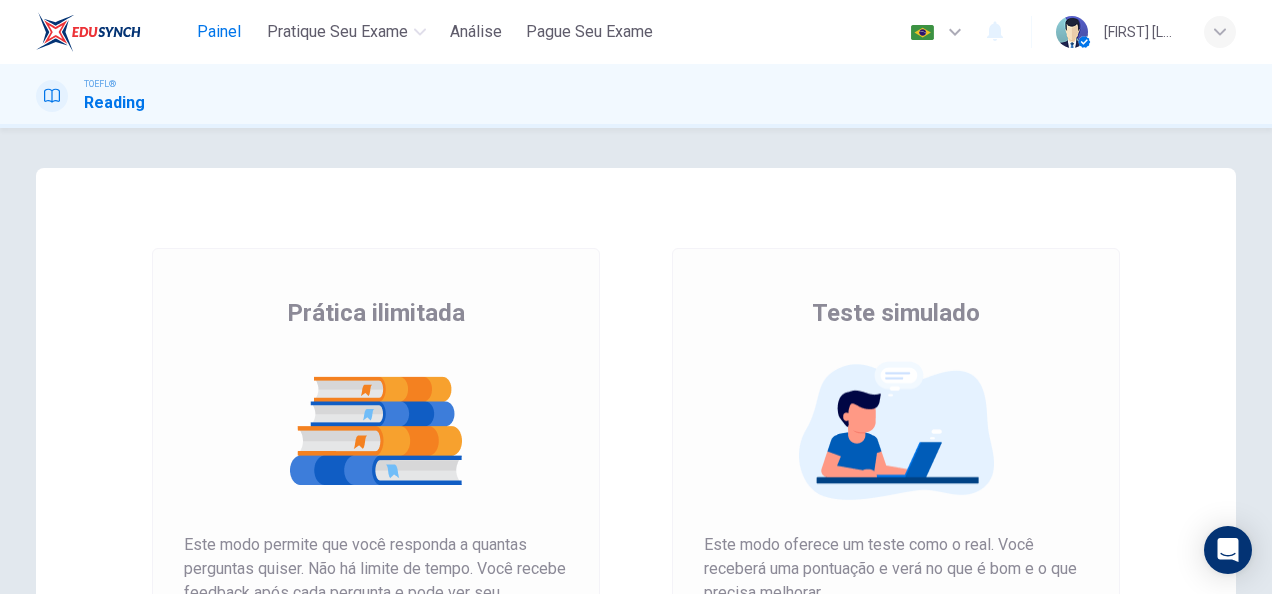 click on "Painel" at bounding box center [219, 32] 